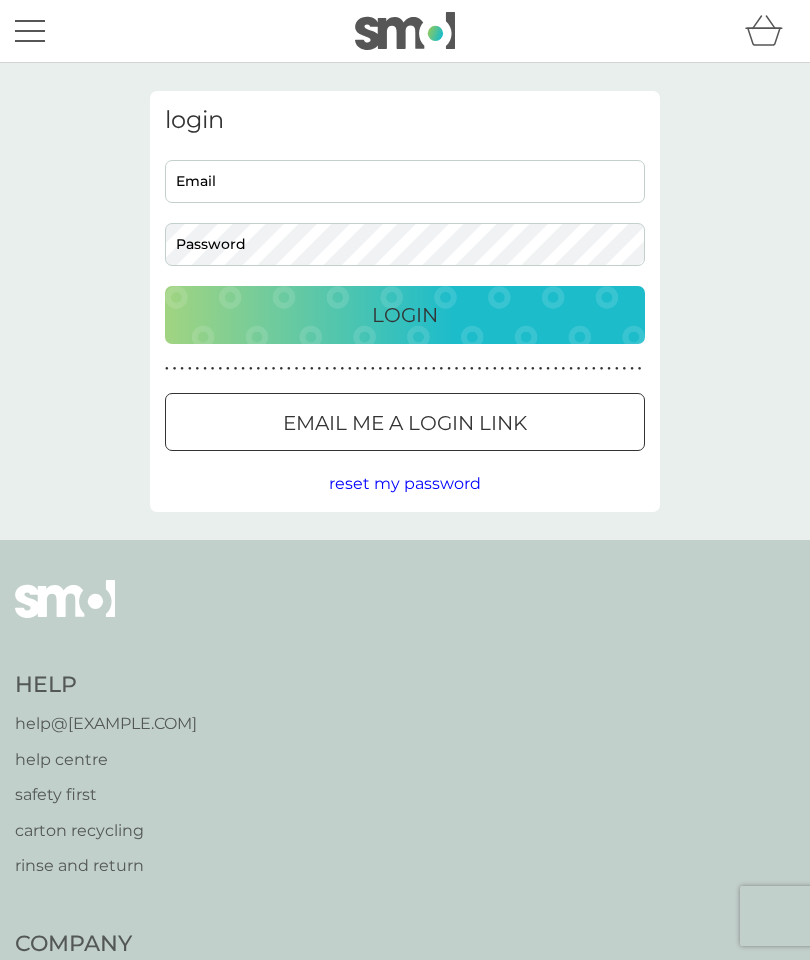 scroll, scrollTop: 0, scrollLeft: 0, axis: both 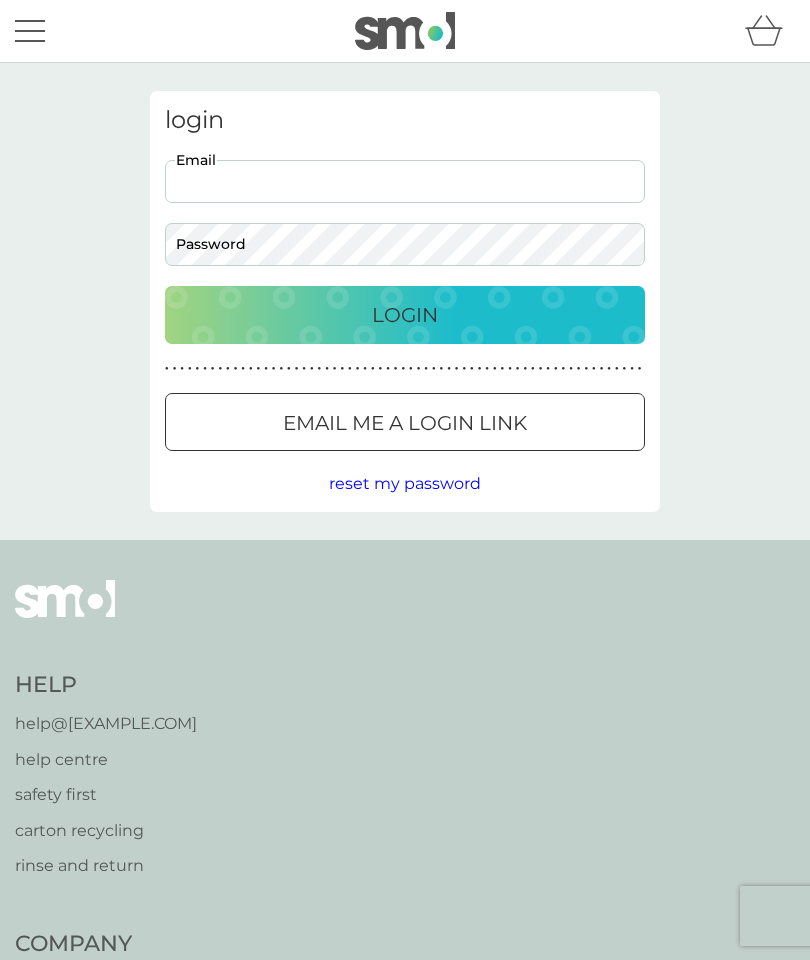 type on "andy.handley@gmail.com" 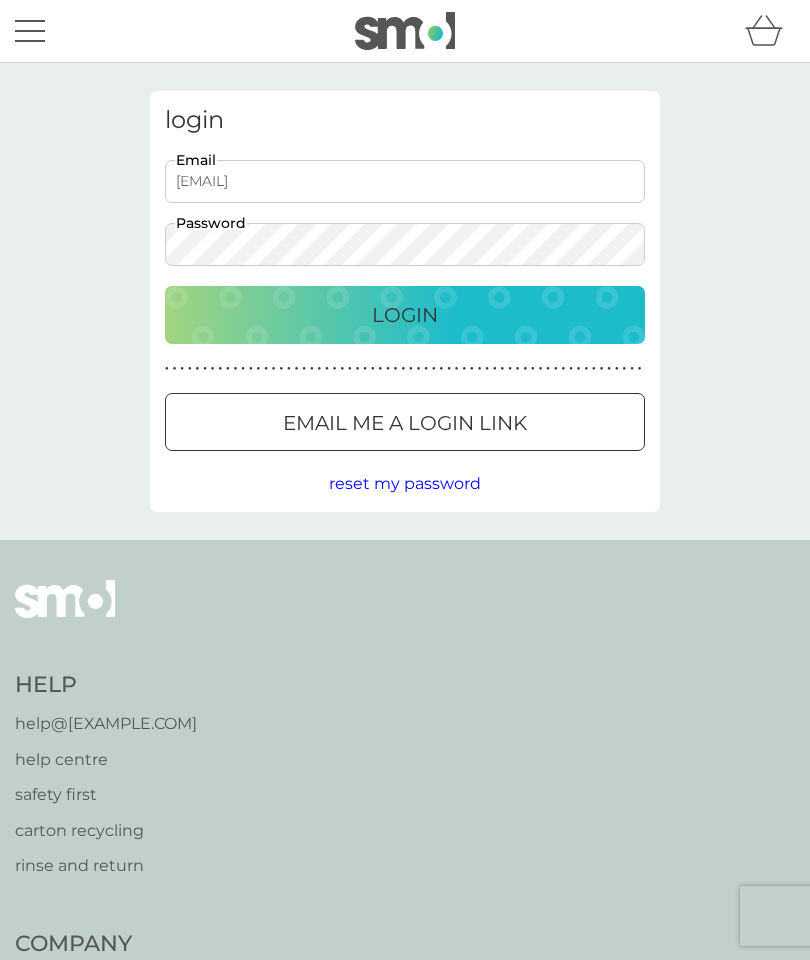 click on "Login" at bounding box center (405, 315) 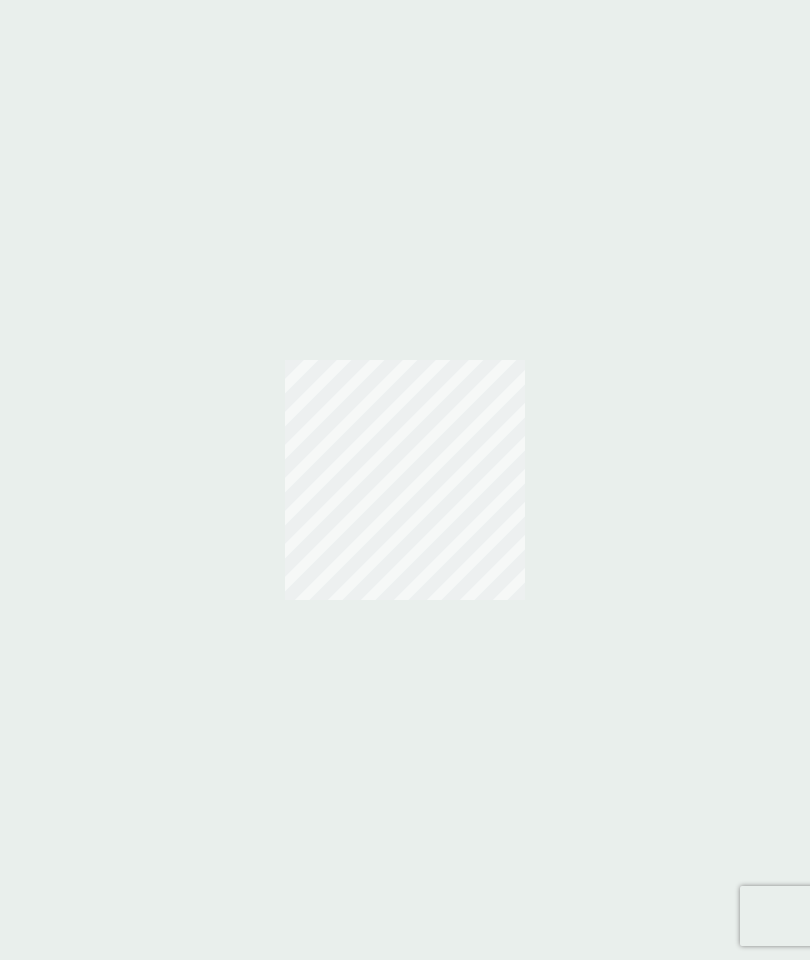 scroll, scrollTop: 0, scrollLeft: 0, axis: both 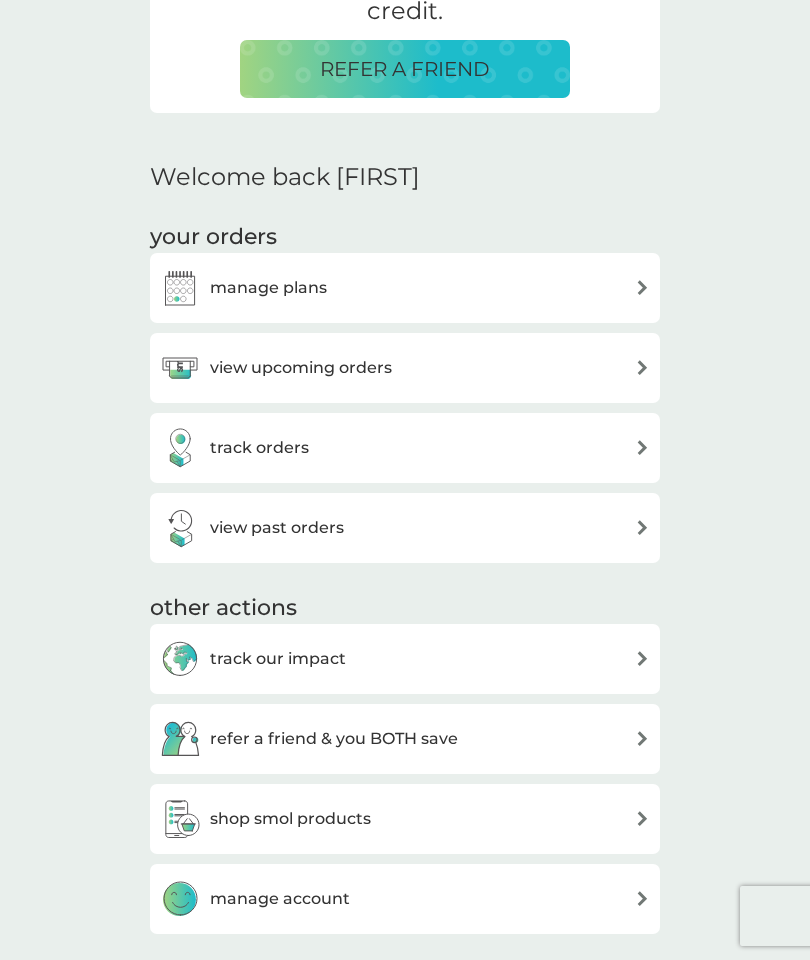 click on "view past orders" at bounding box center (405, 528) 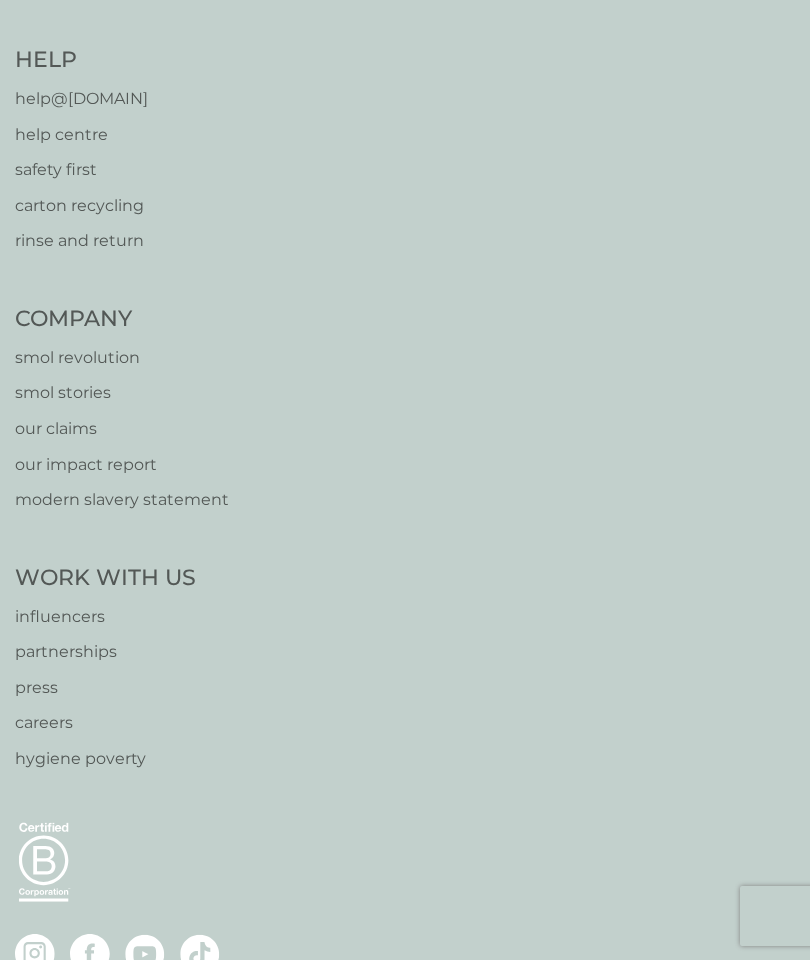 scroll, scrollTop: 0, scrollLeft: 0, axis: both 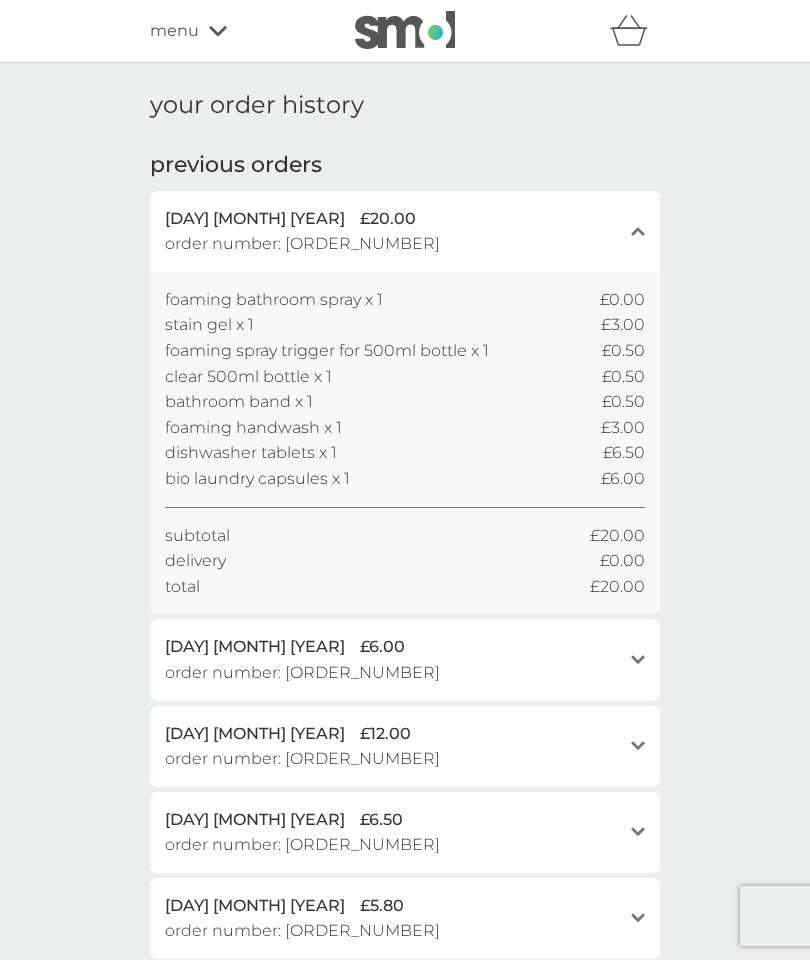 click on "[DAY] [MONTH] [YEAR] [PRICE] order number: [ORDER_NUMBER] close" at bounding box center [405, 231] 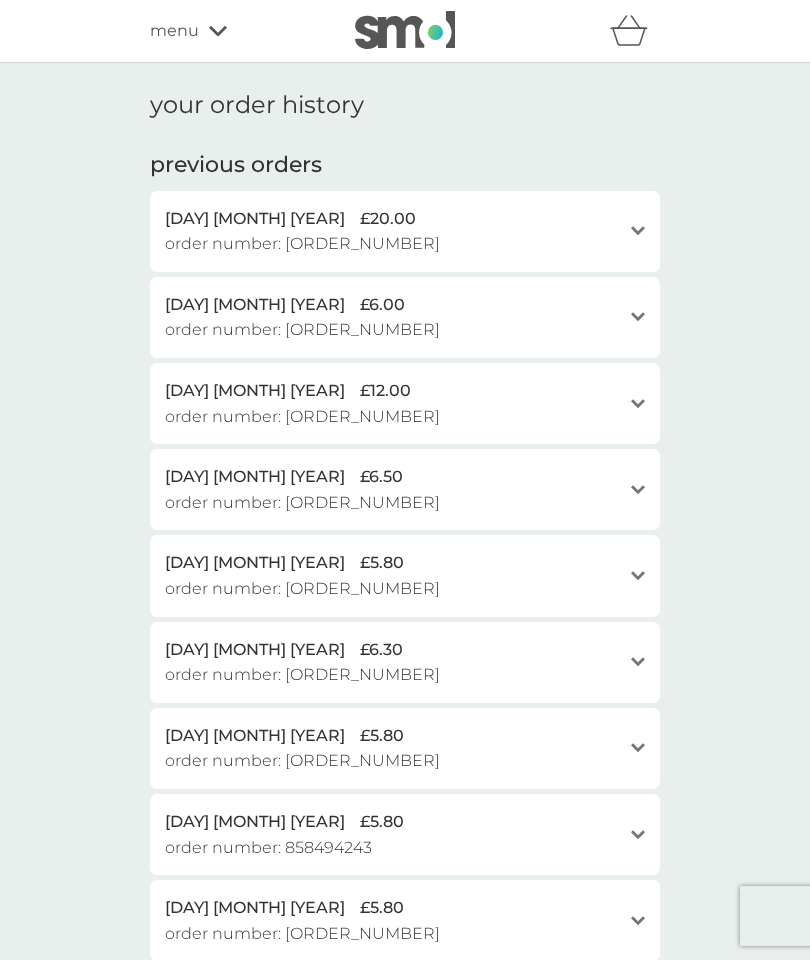 click on "menu" at bounding box center (235, 31) 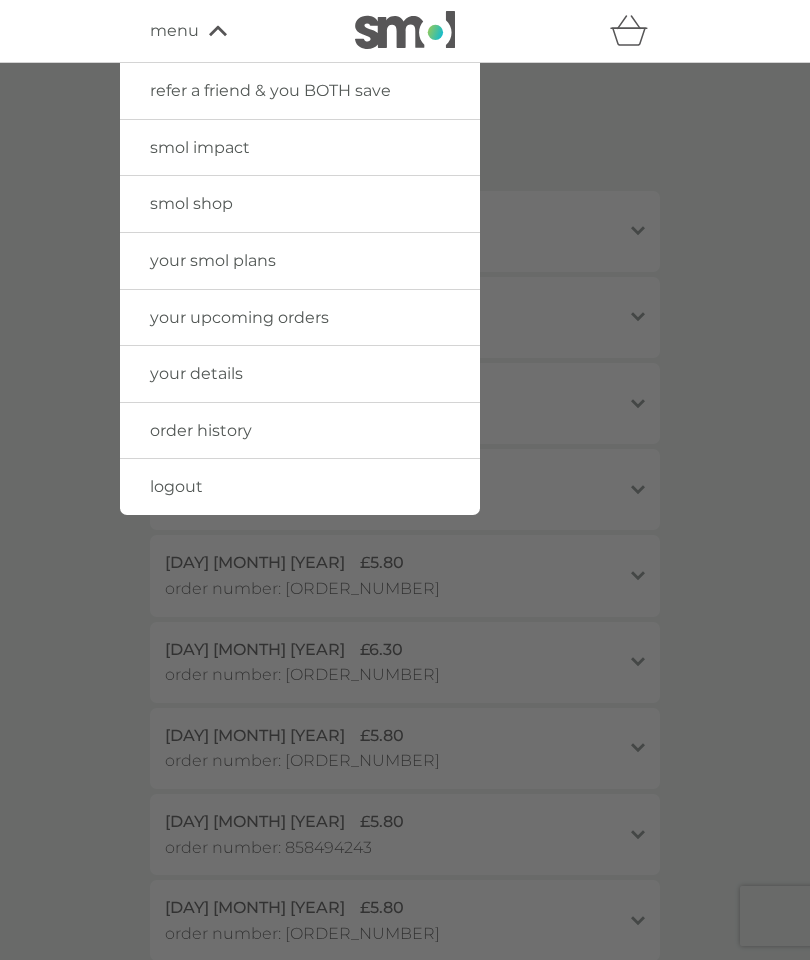 click on "your smol plans" at bounding box center [213, 260] 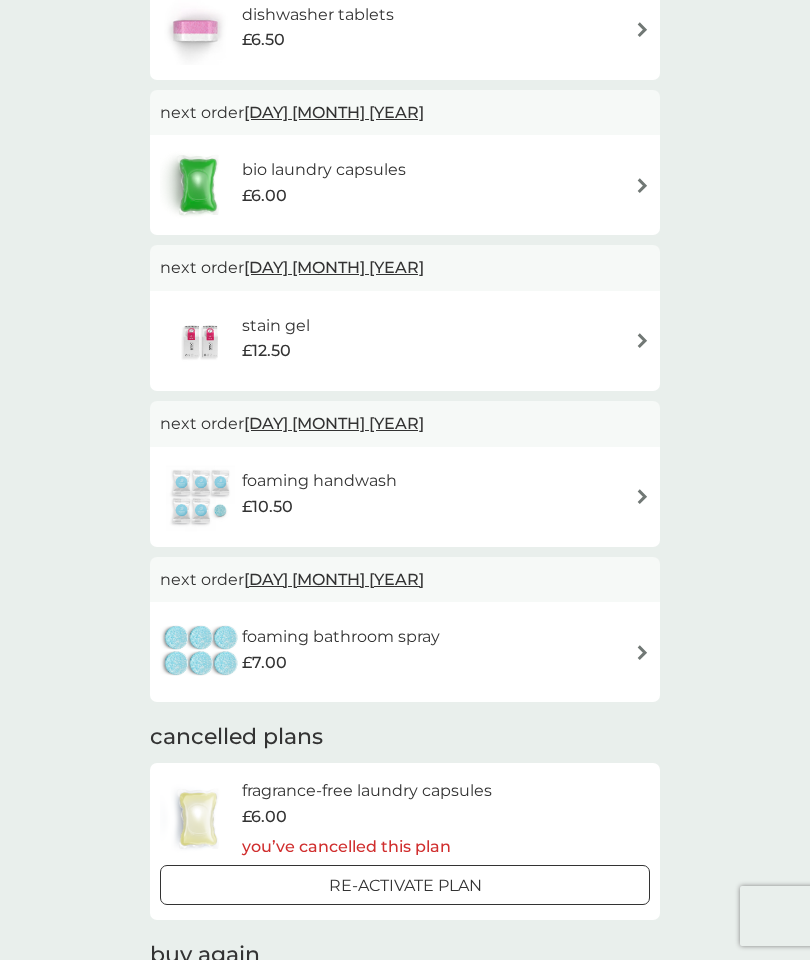 scroll, scrollTop: 411, scrollLeft: 0, axis: vertical 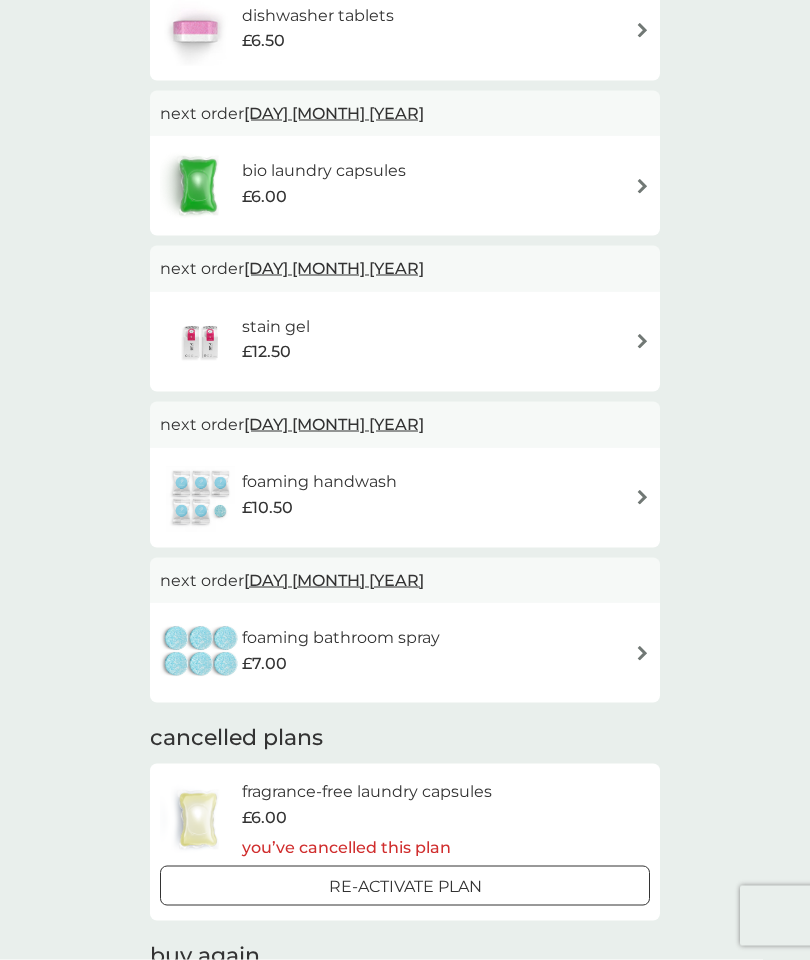 click on "£10.50" at bounding box center (319, 508) 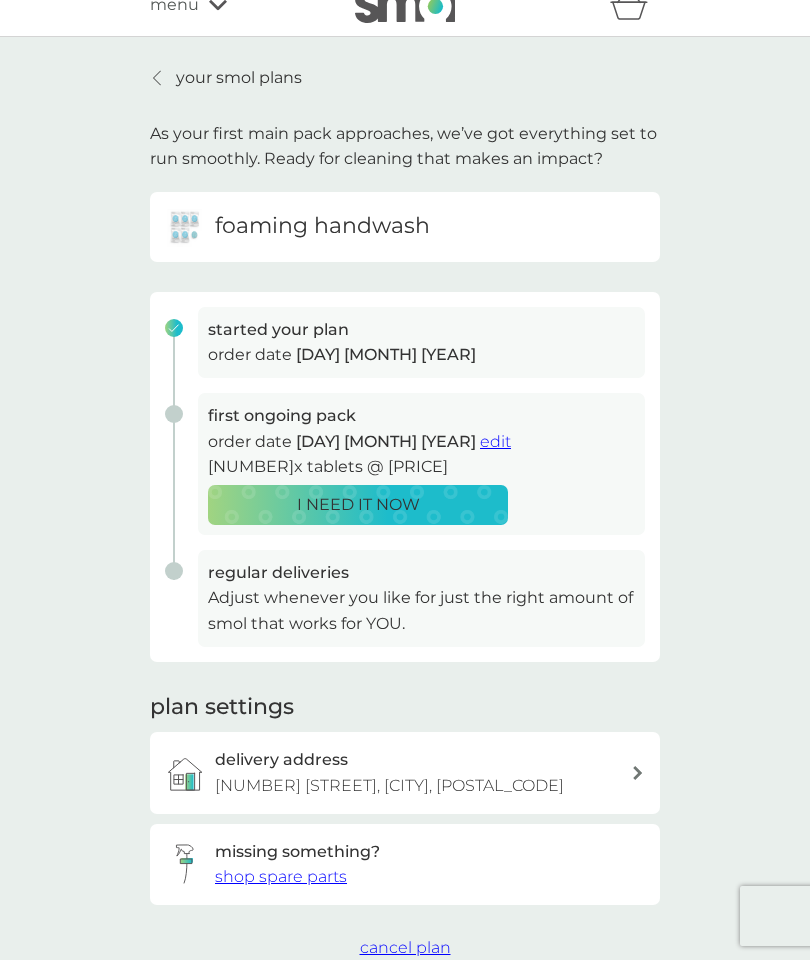 scroll, scrollTop: 0, scrollLeft: 0, axis: both 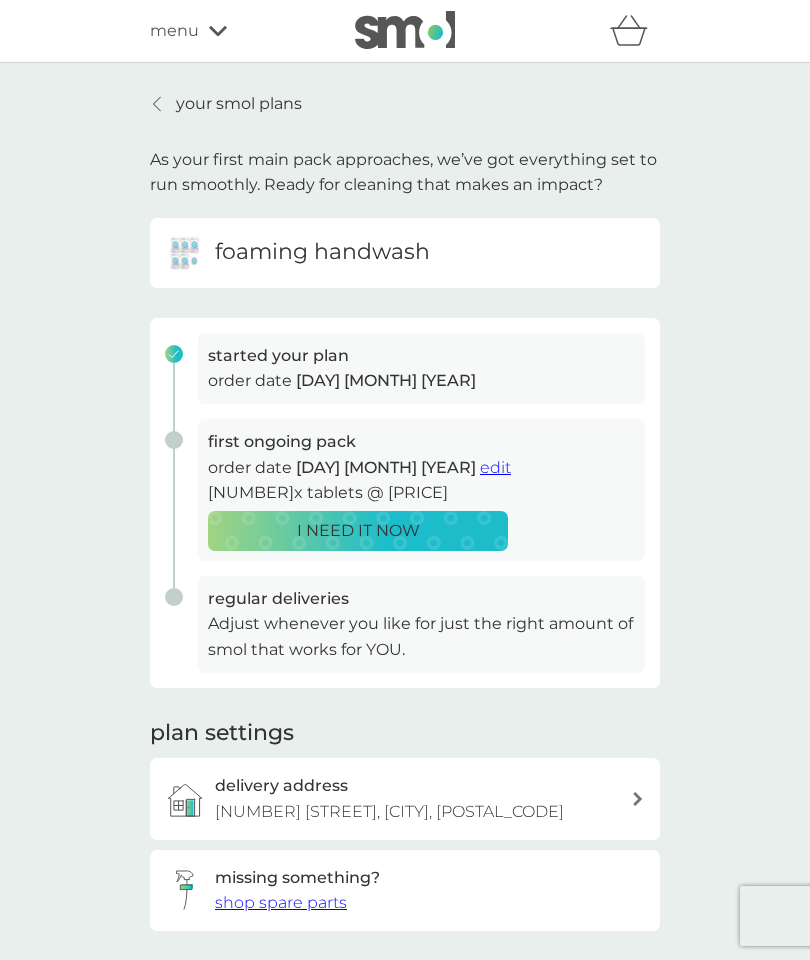 click on "edit" at bounding box center (495, 467) 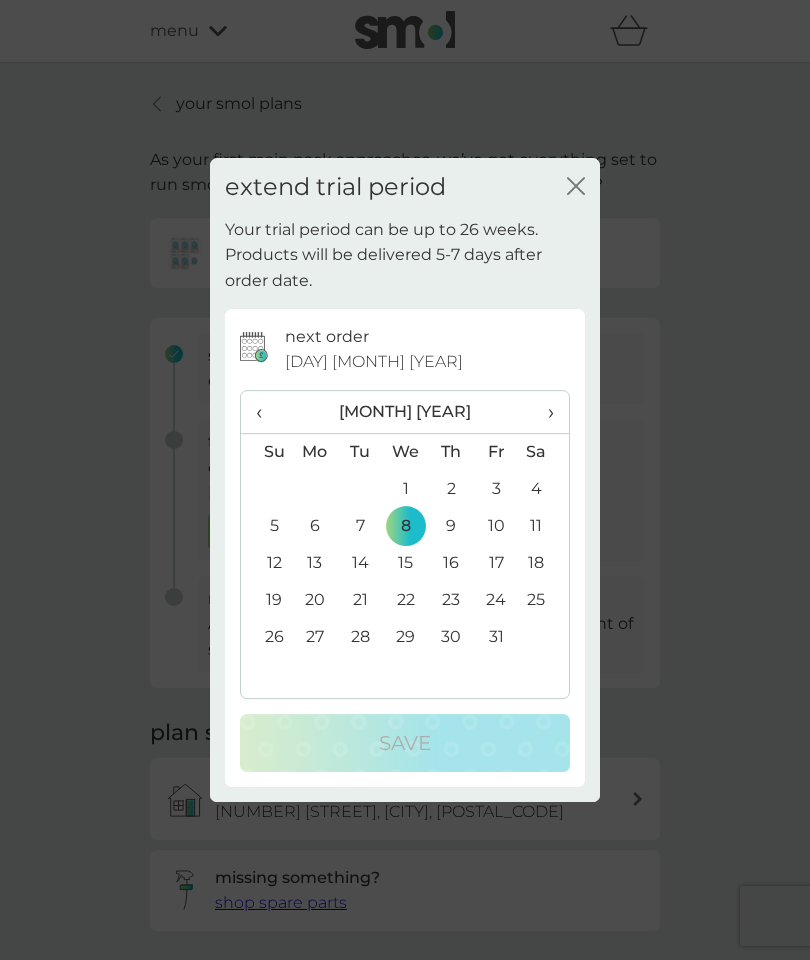 click on "‹" at bounding box center [266, 412] 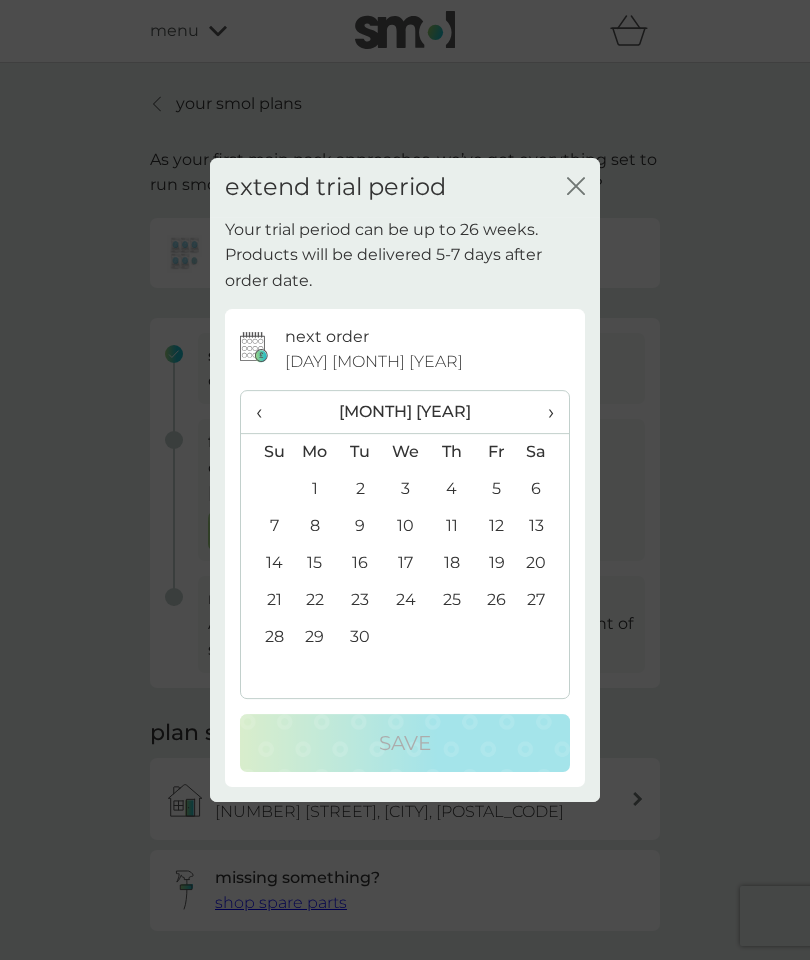 click on "‹" at bounding box center [266, 412] 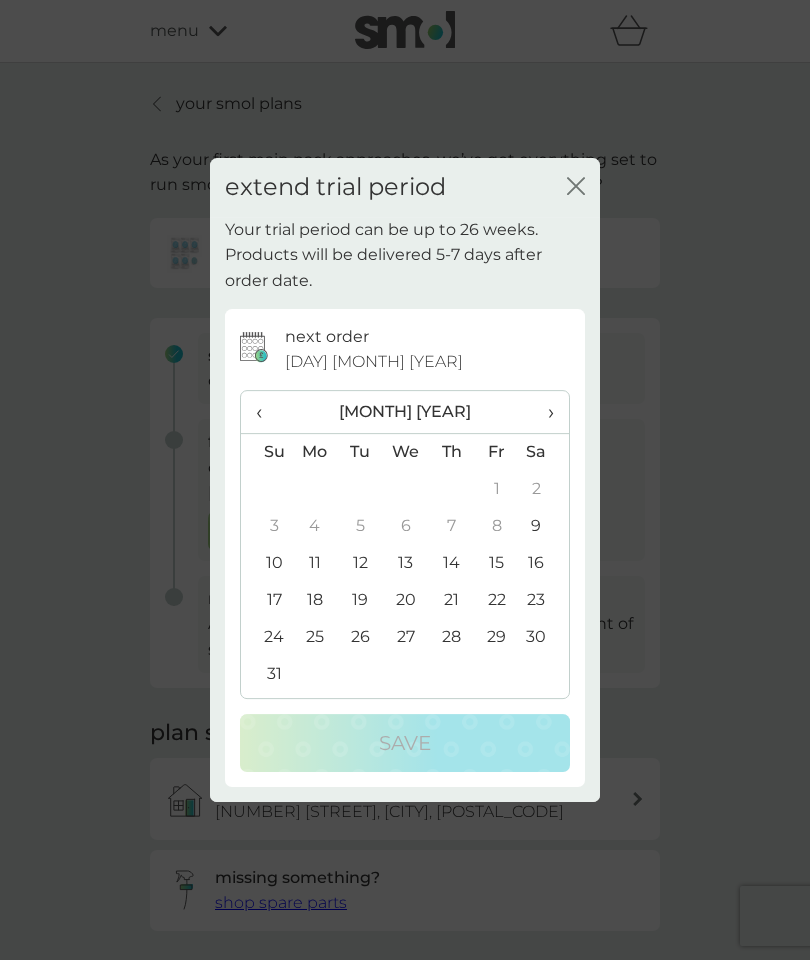 click on "13" at bounding box center (406, 563) 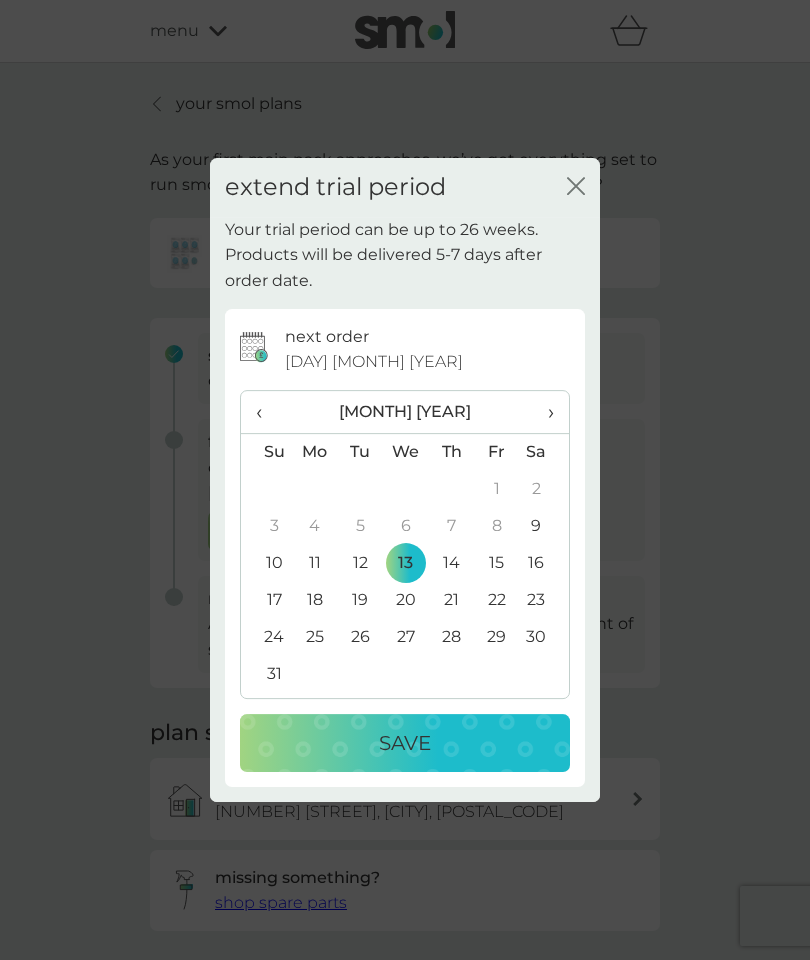 click on "Save" at bounding box center [405, 743] 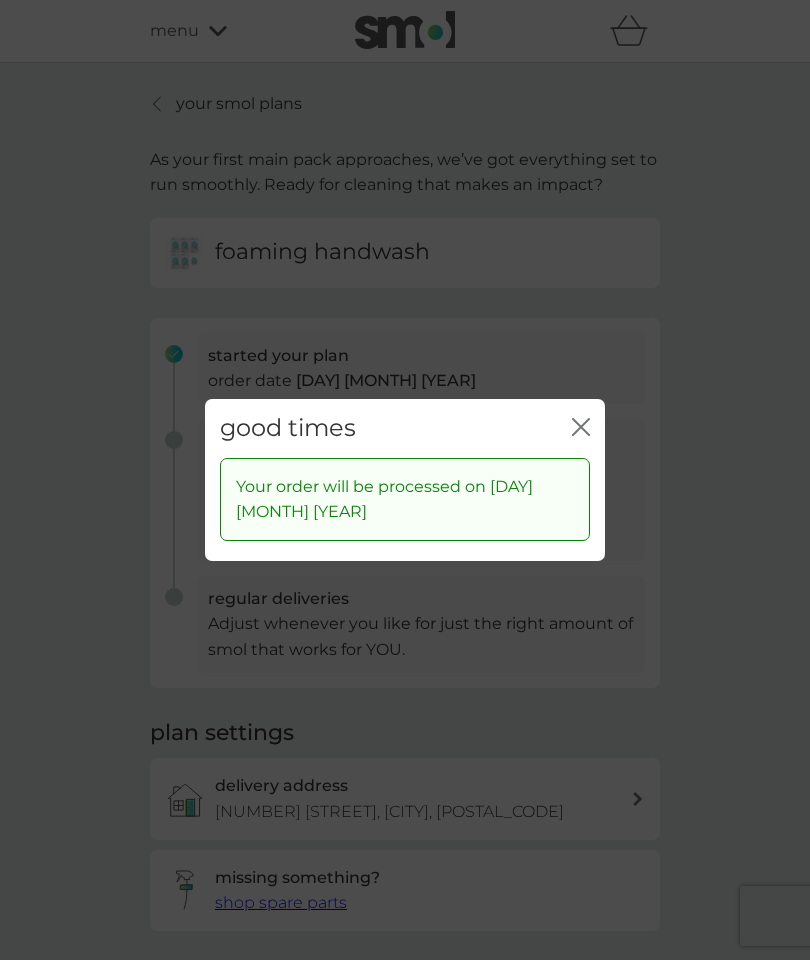 click on "close" 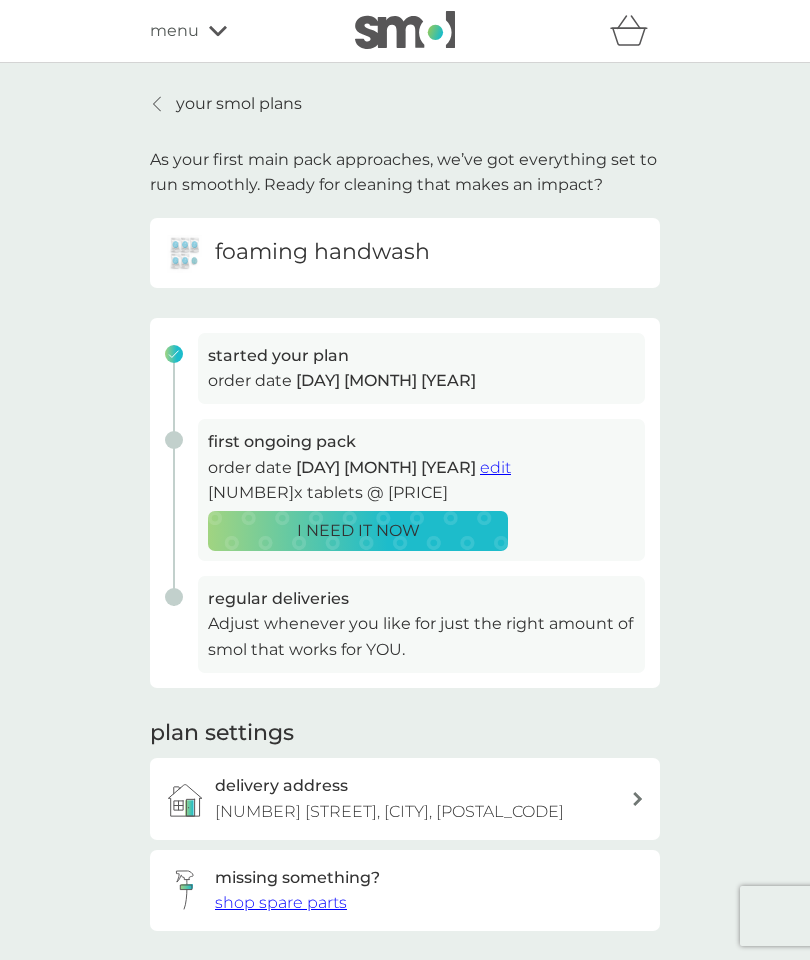 click on "I NEED IT NOW" at bounding box center [358, 531] 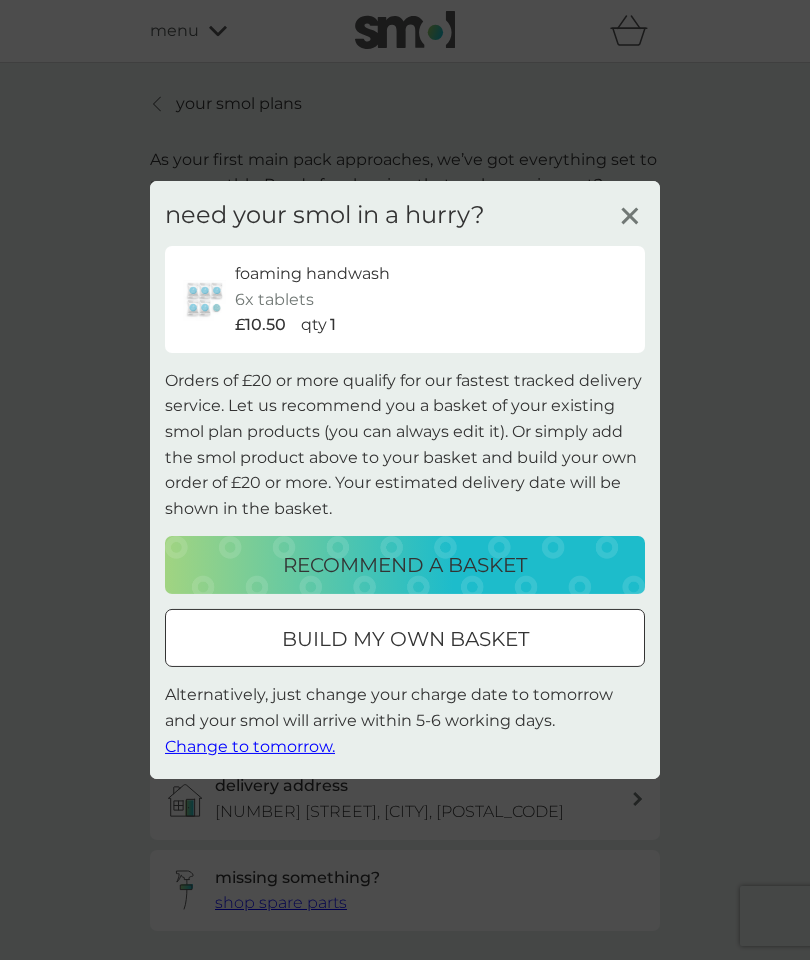 click at bounding box center [405, 639] 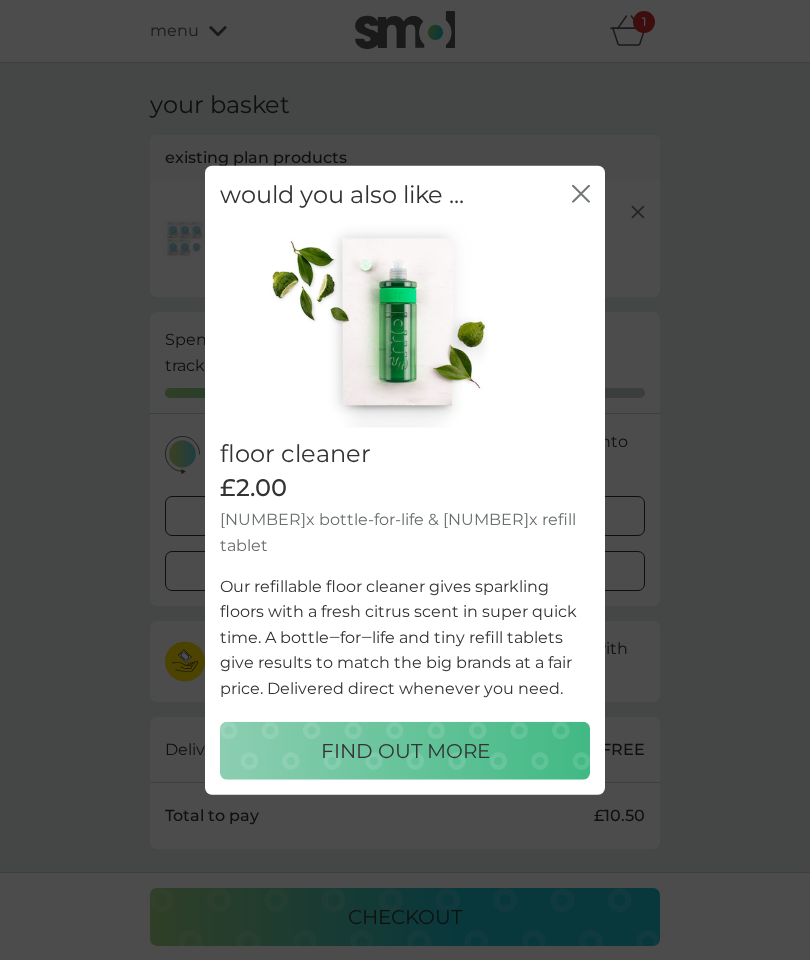 click on "close" 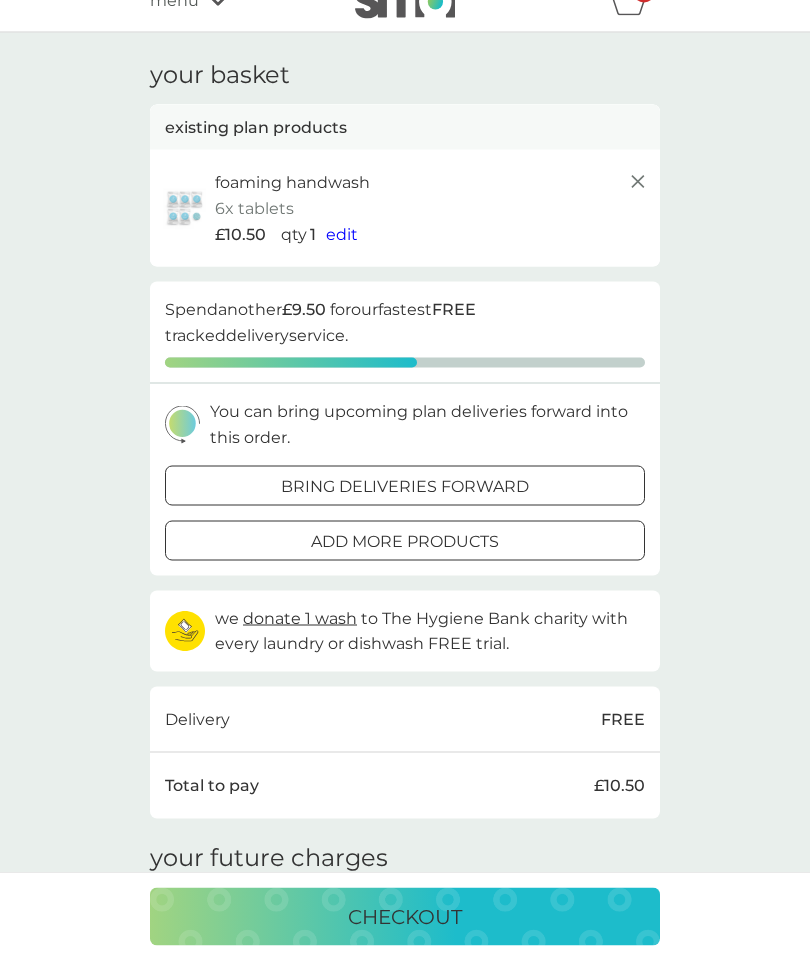 scroll, scrollTop: 0, scrollLeft: 0, axis: both 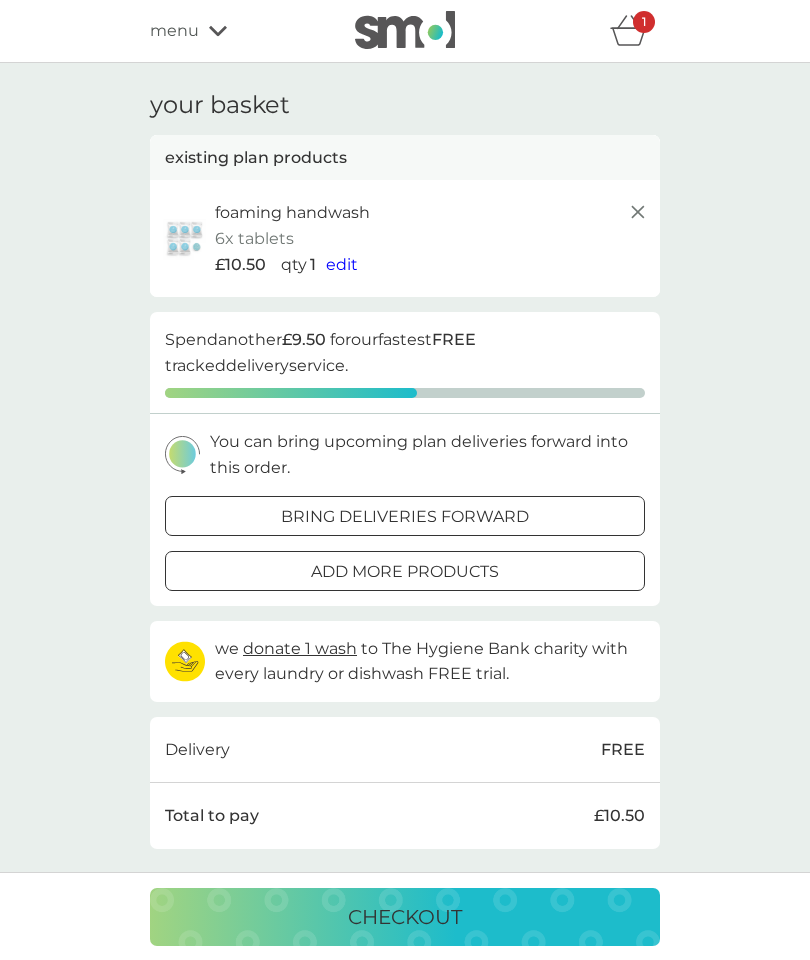 click at bounding box center (405, 571) 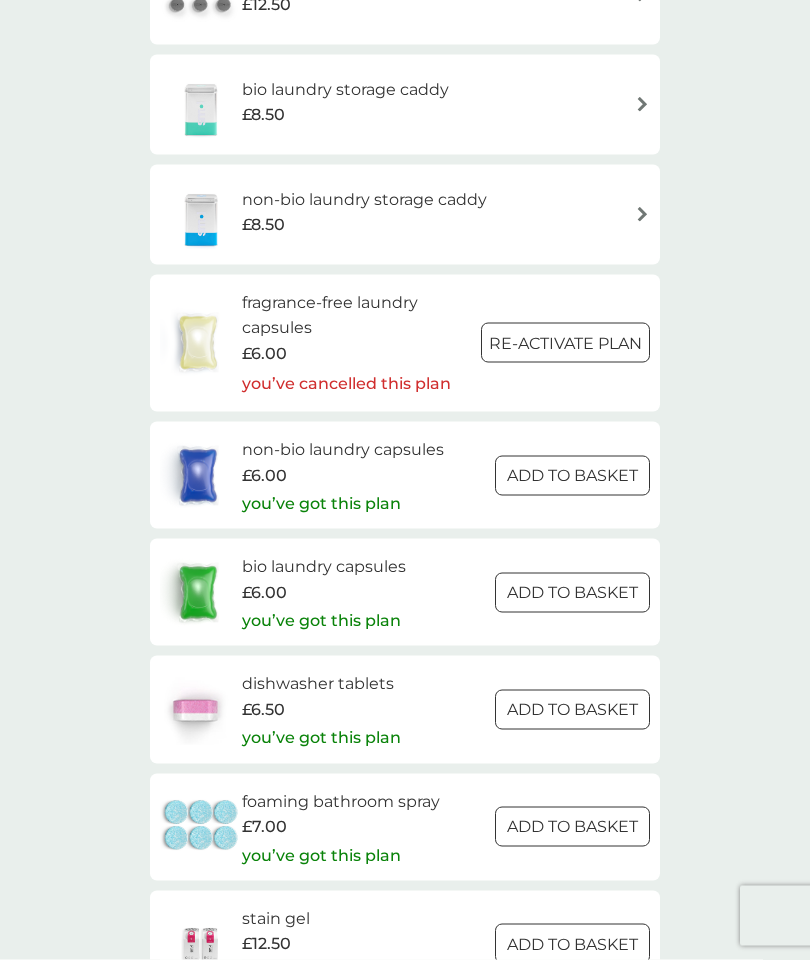 scroll, scrollTop: 2507, scrollLeft: 0, axis: vertical 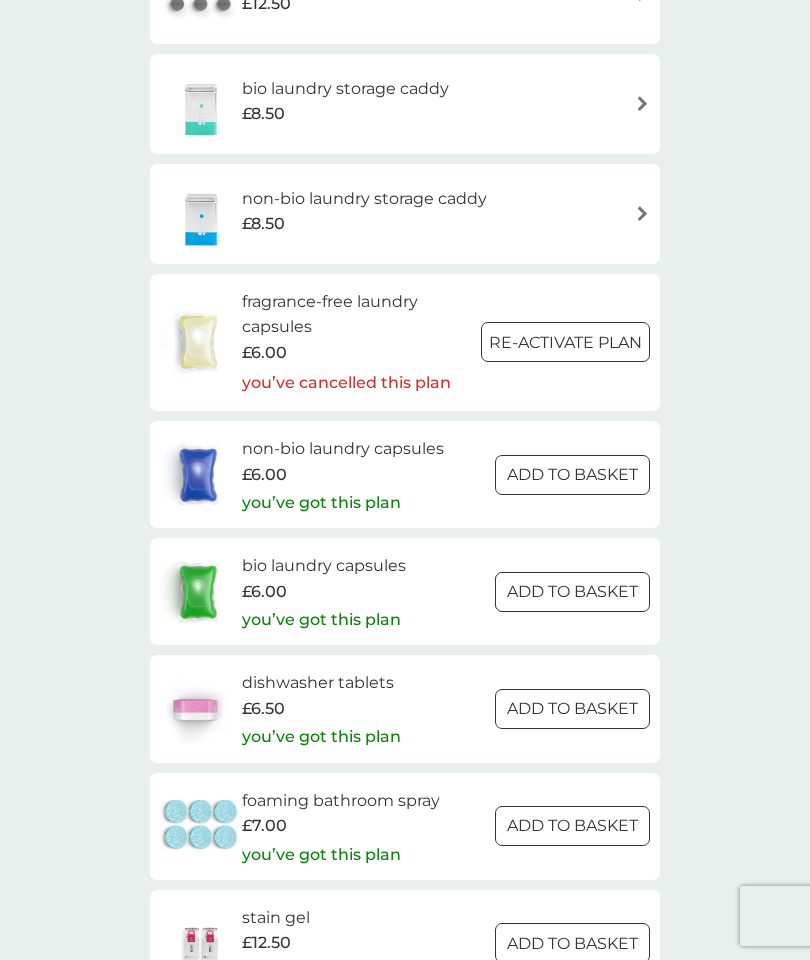 click at bounding box center [548, 824] 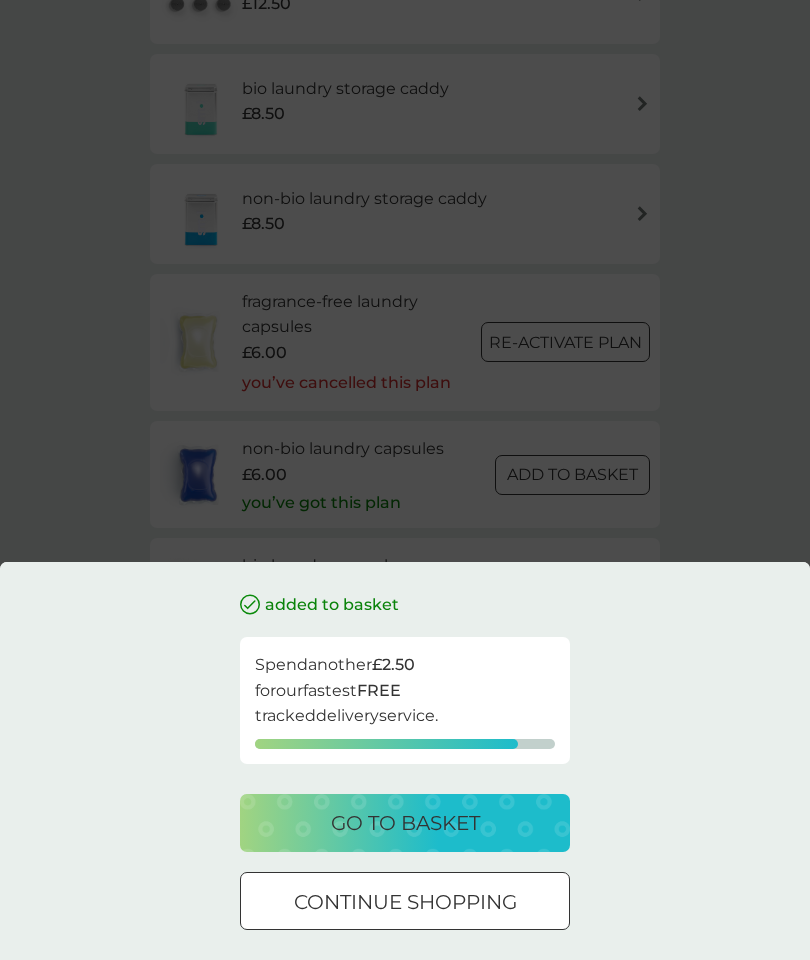 click on "continue shopping" at bounding box center (405, 902) 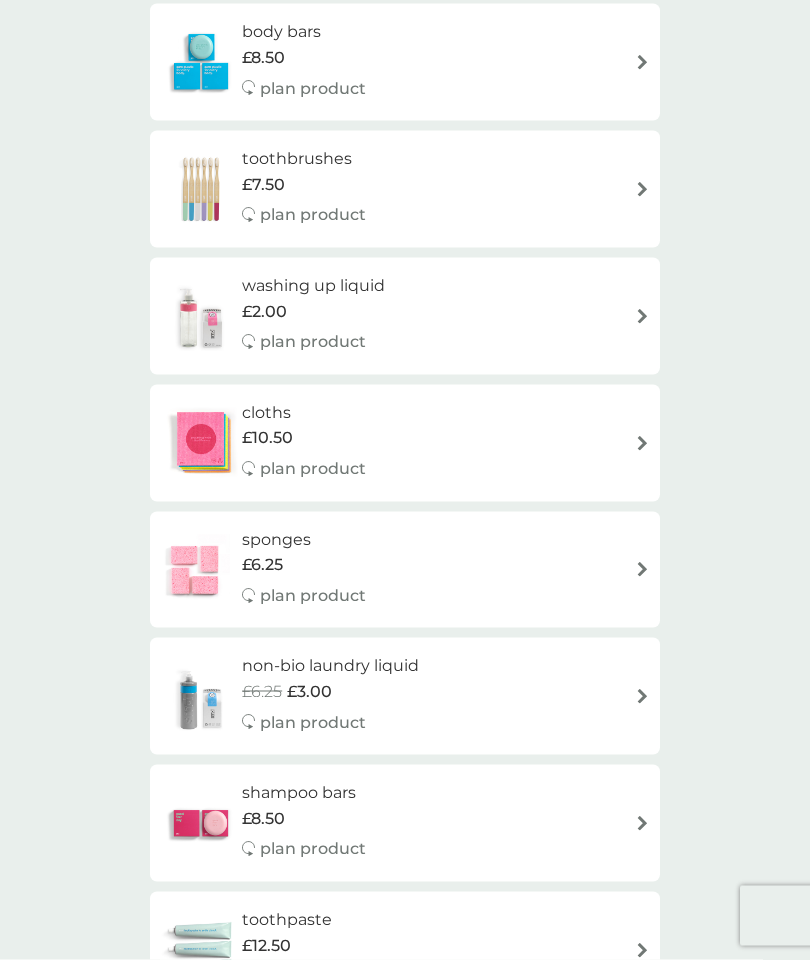 scroll, scrollTop: 1297, scrollLeft: 0, axis: vertical 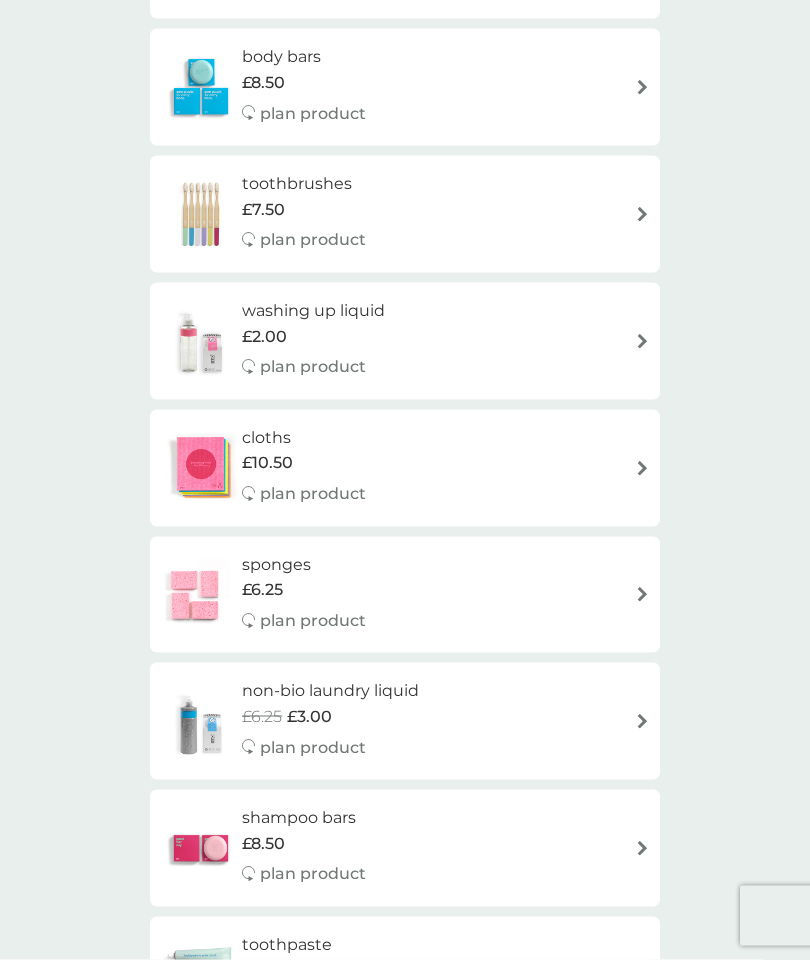 click on "washing up liquid £2.00 plan product" at bounding box center [405, 341] 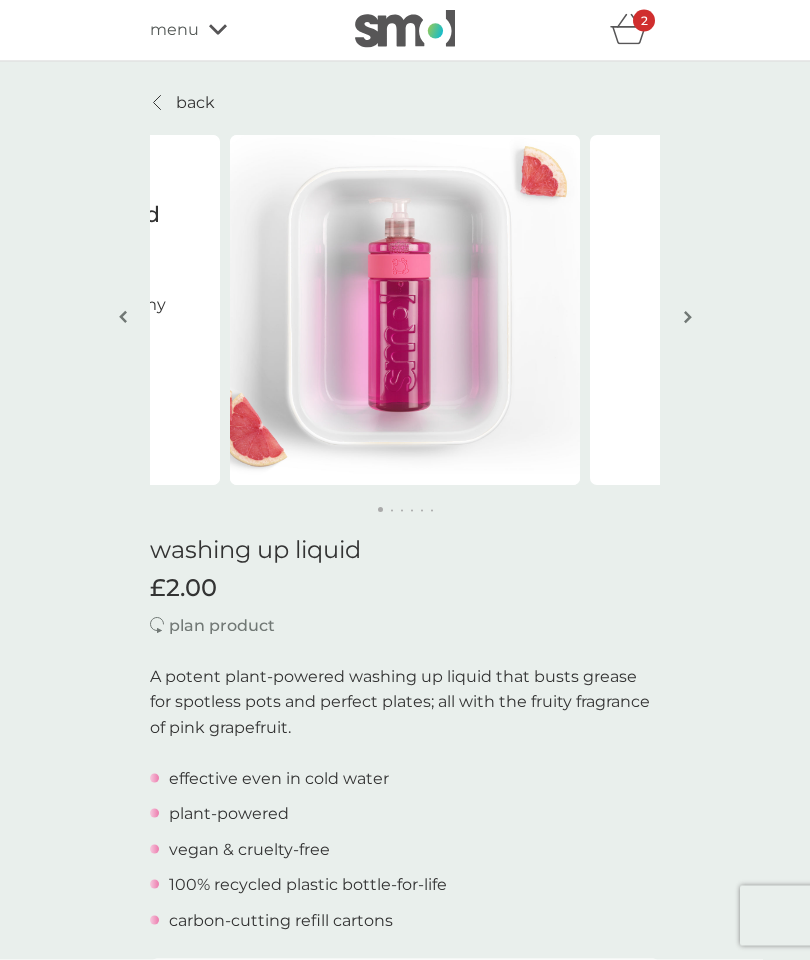 scroll, scrollTop: 0, scrollLeft: 0, axis: both 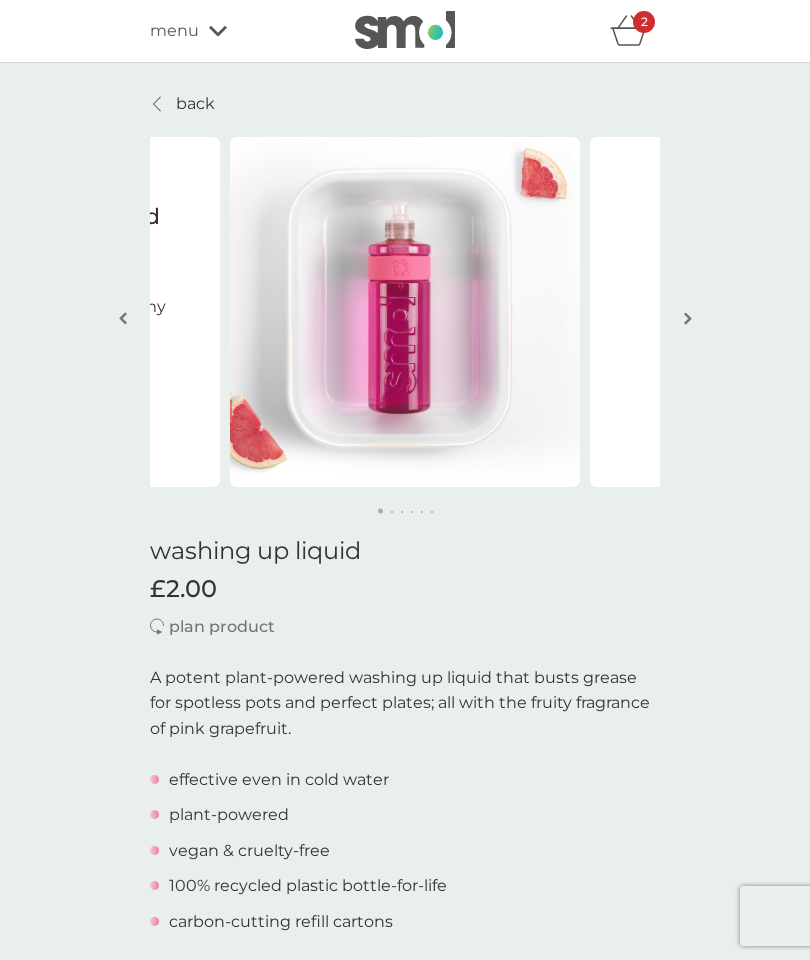 click at bounding box center [688, 318] 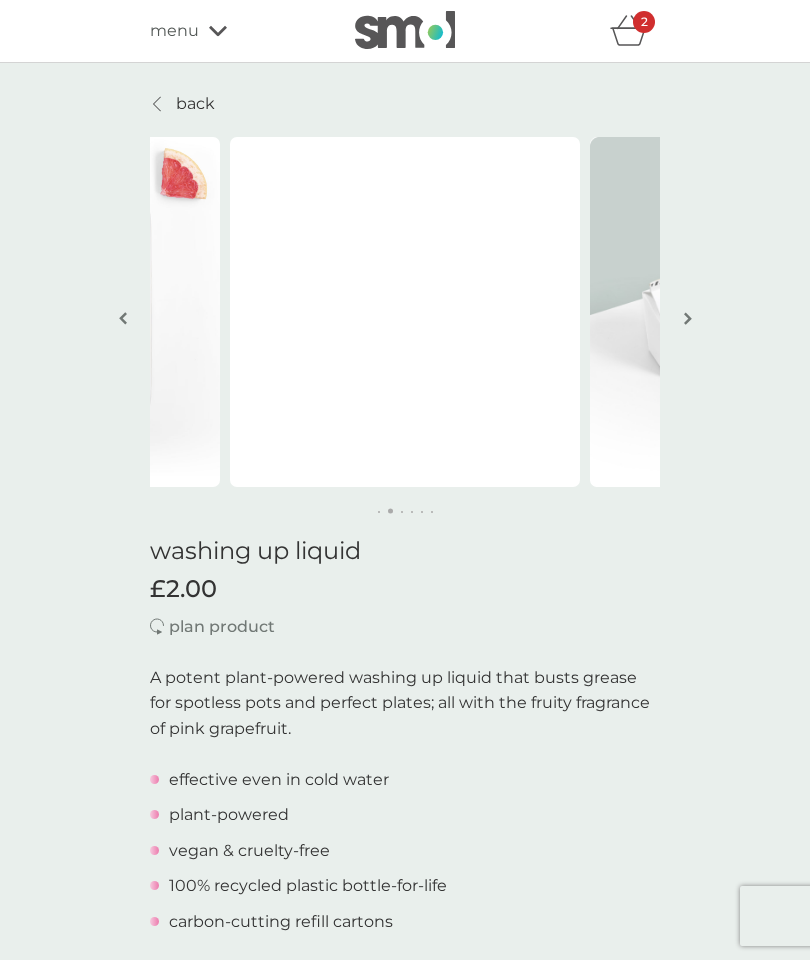 click at bounding box center [688, 318] 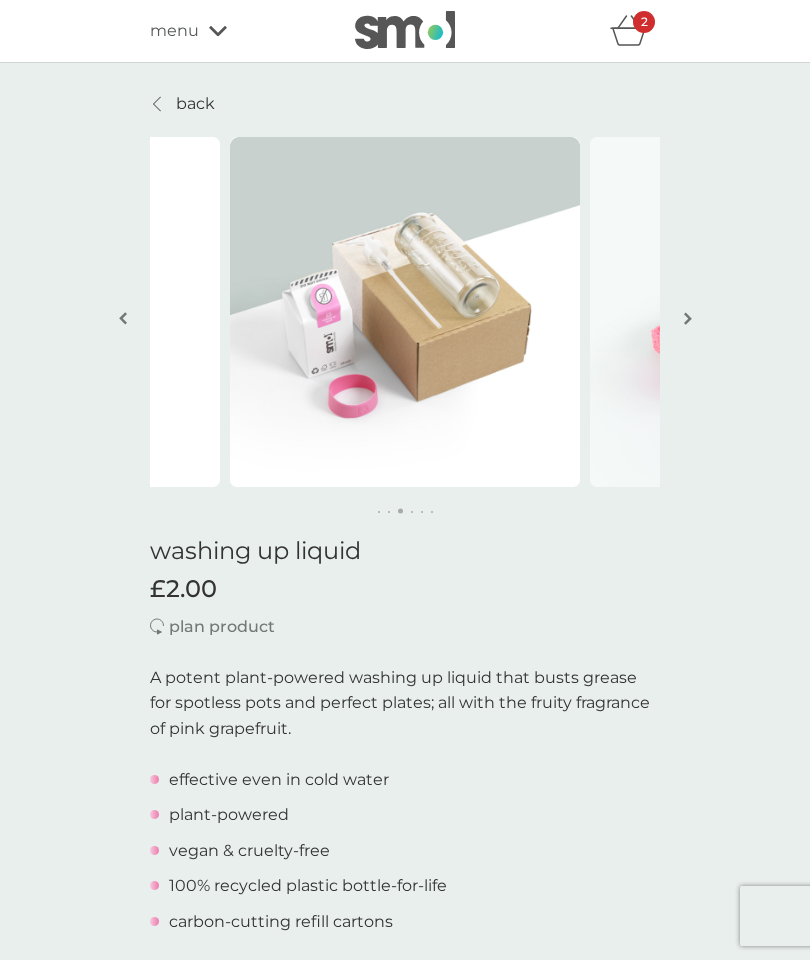 click at bounding box center [688, 318] 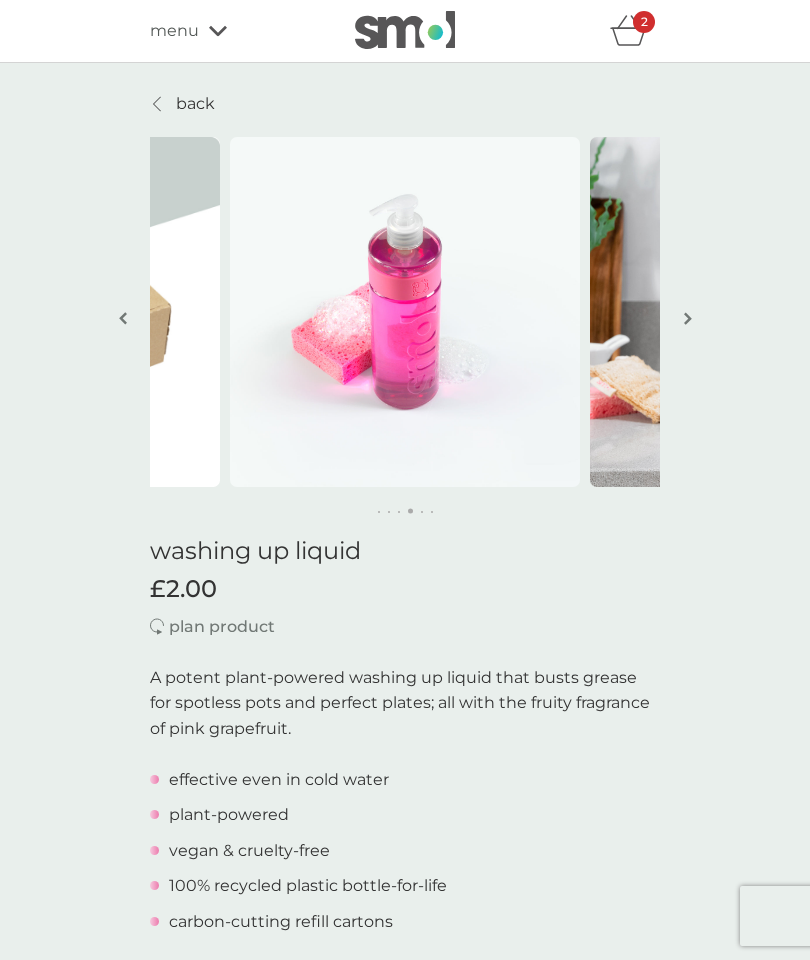 click at bounding box center [688, 318] 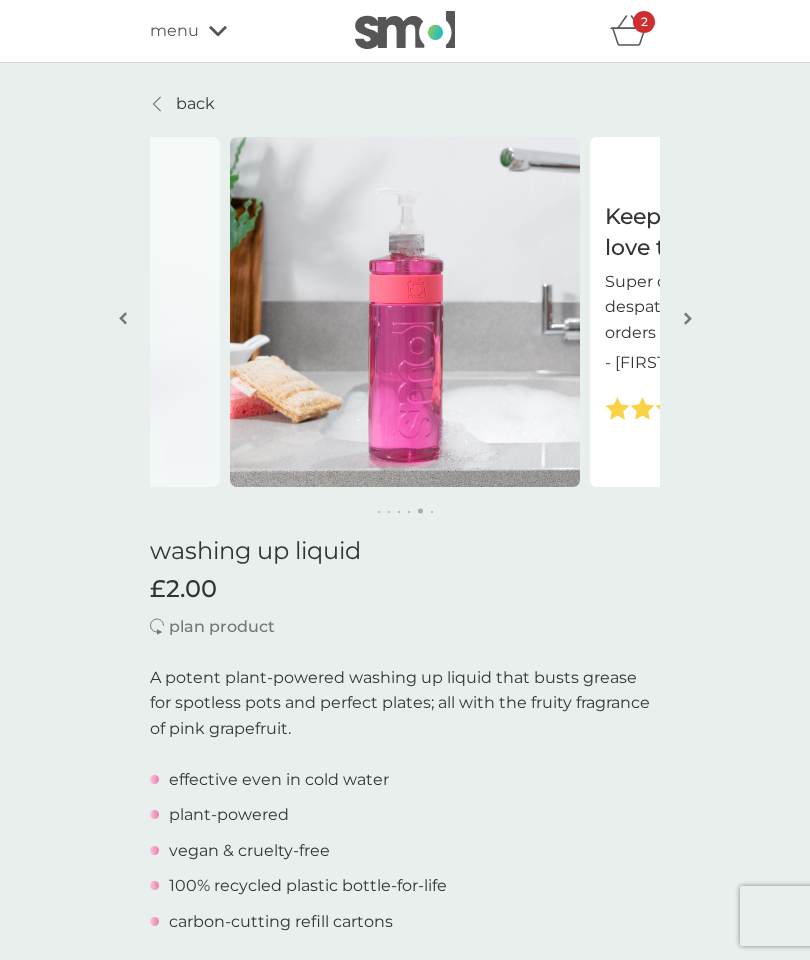 click at bounding box center (688, 318) 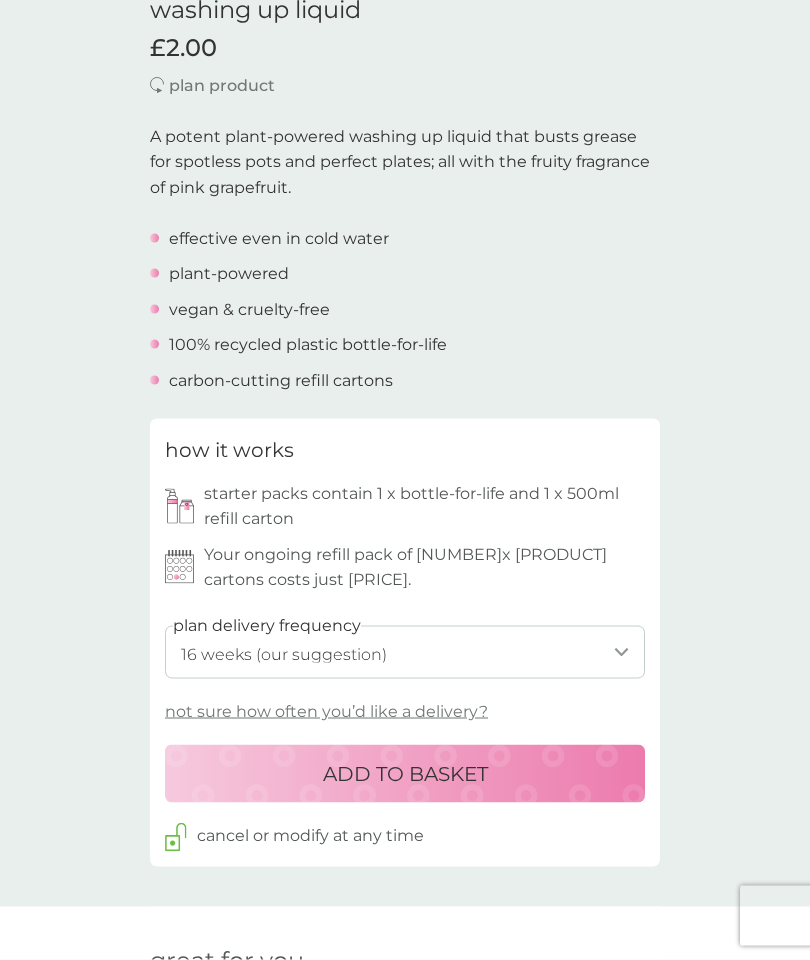 scroll, scrollTop: 546, scrollLeft: 0, axis: vertical 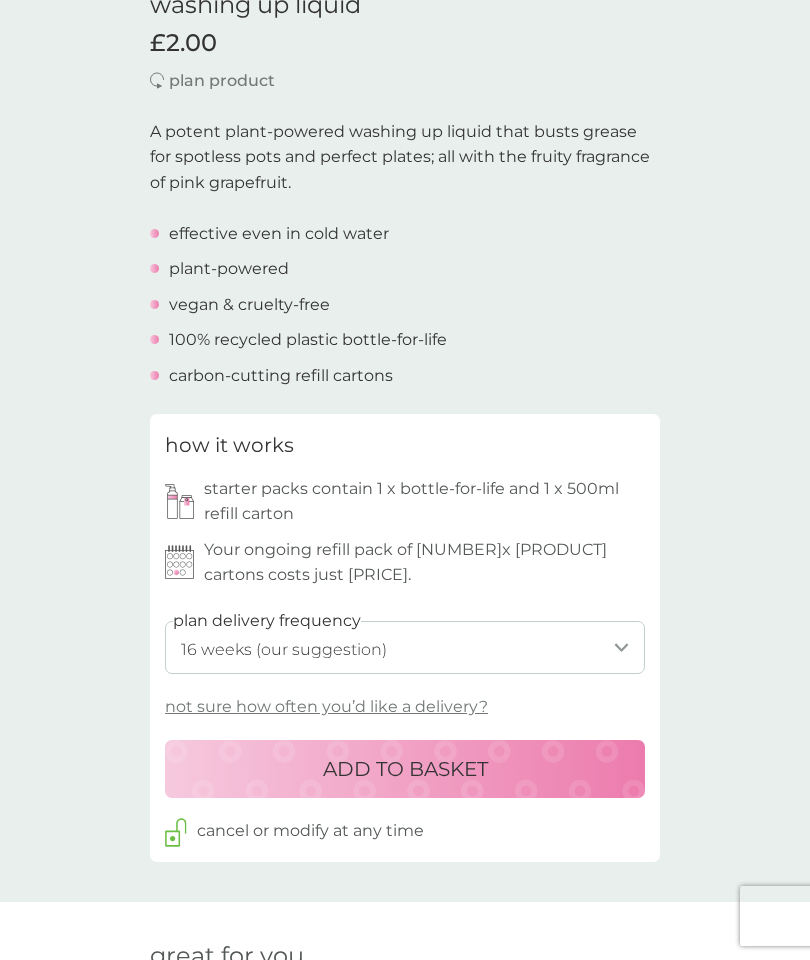click on "1 week 2 weeks 3 weeks 4 weeks 5 weeks 6 weeks 7 weeks 8 weeks 9 weeks 10 weeks 11 weeks 12 weeks 13 weeks 14 weeks 15 weeks 16 weeks (our suggestion) 17 weeks 18 weeks 19 weeks 20 weeks 21 weeks 22 weeks 23 weeks 24 weeks 25 weeks 26 weeks 27 weeks 28 weeks 29 weeks 30 weeks" at bounding box center [405, 647] 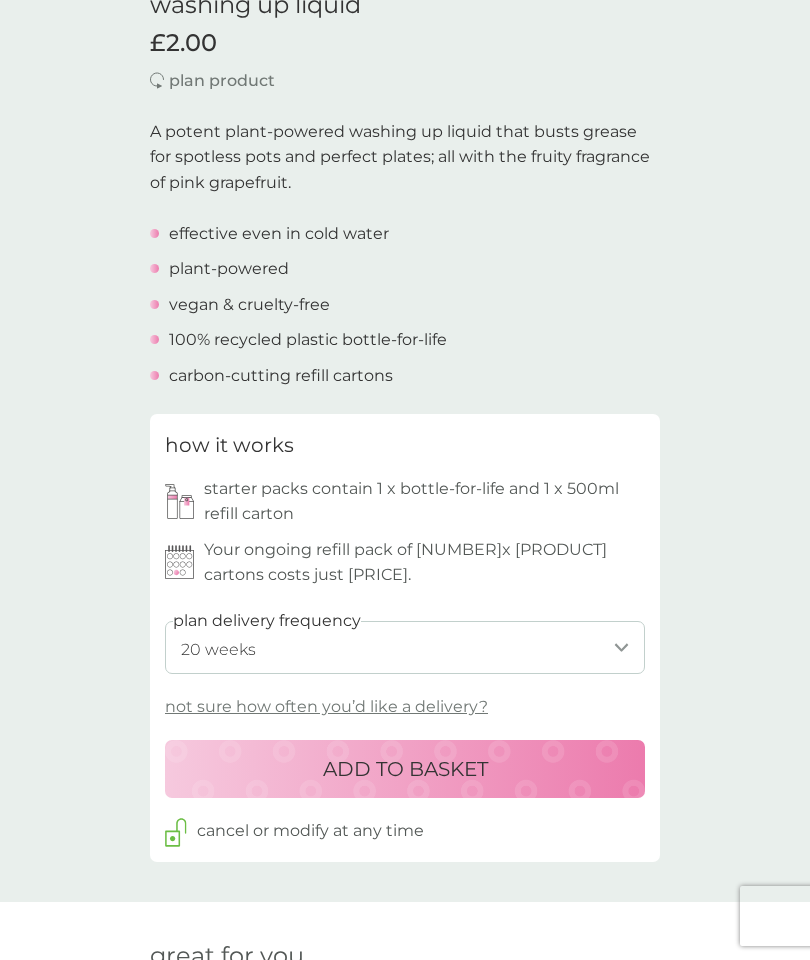 click on "ADD TO BASKET" at bounding box center [405, 769] 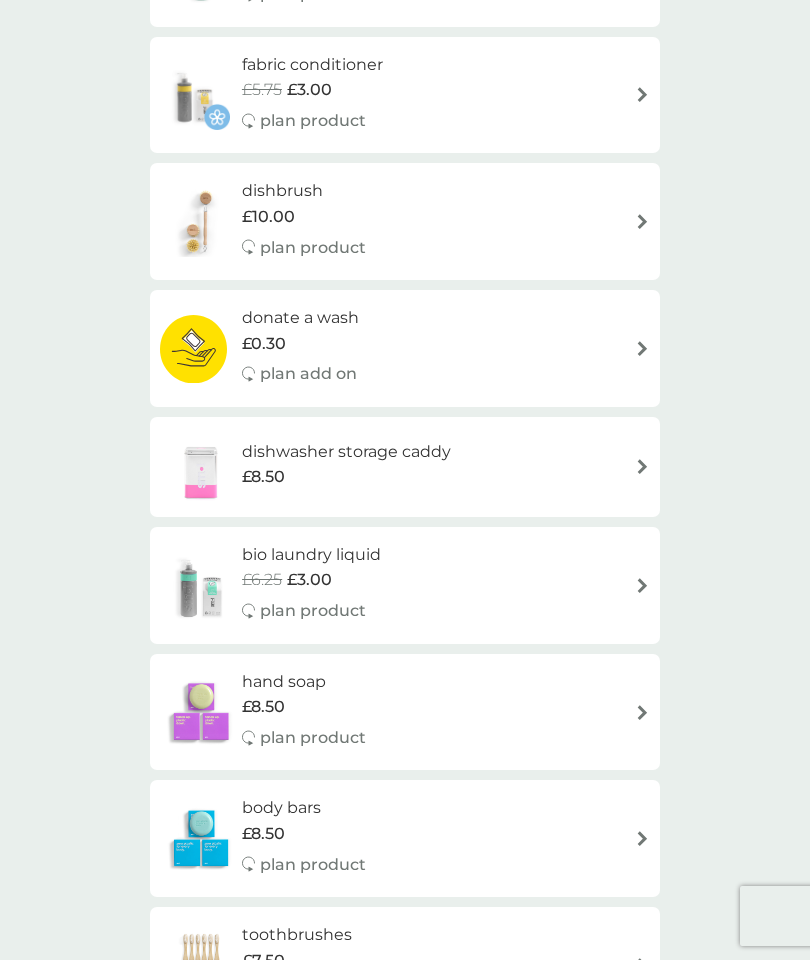 scroll, scrollTop: 0, scrollLeft: 0, axis: both 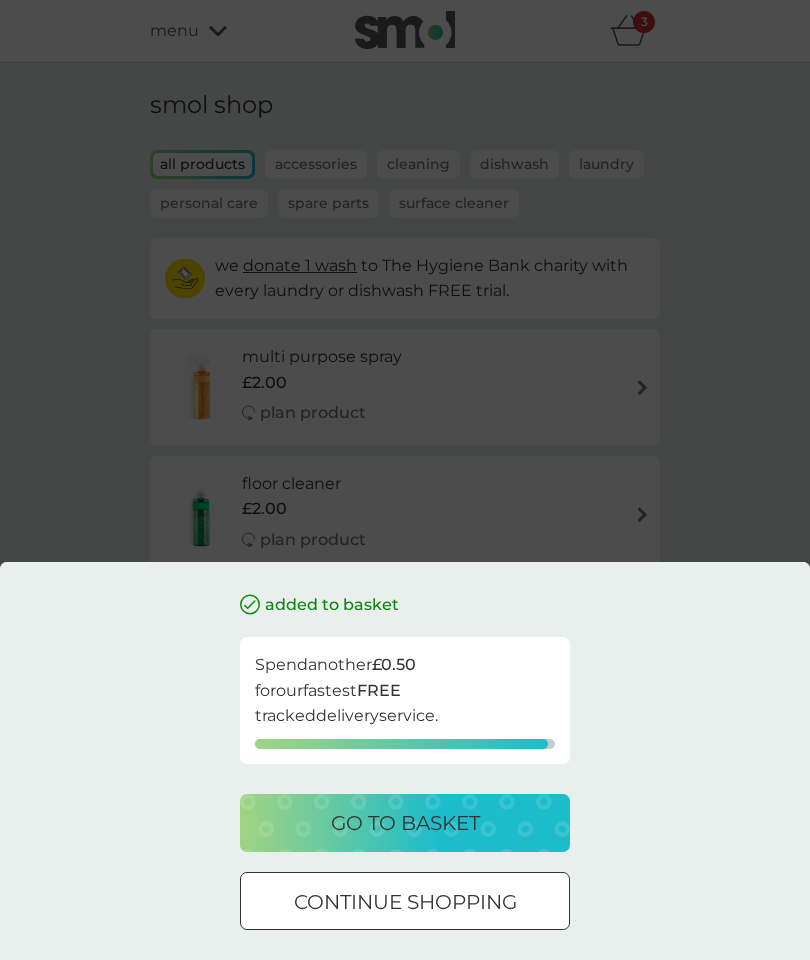 click on "continue shopping" at bounding box center (405, 902) 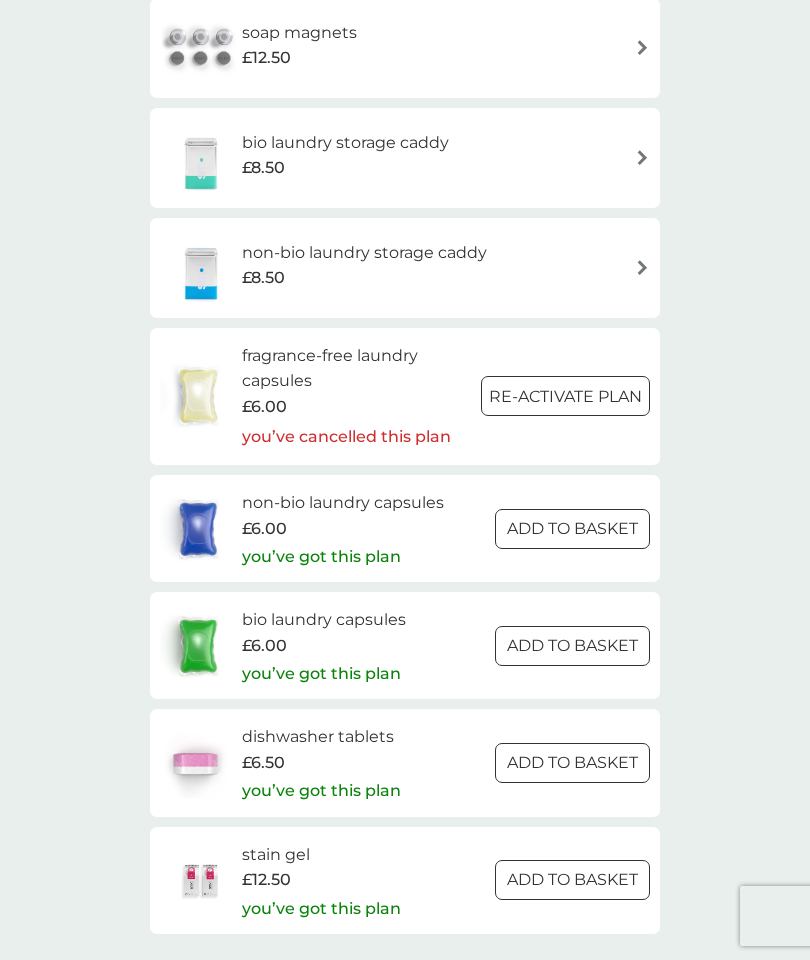 scroll, scrollTop: 2456, scrollLeft: 0, axis: vertical 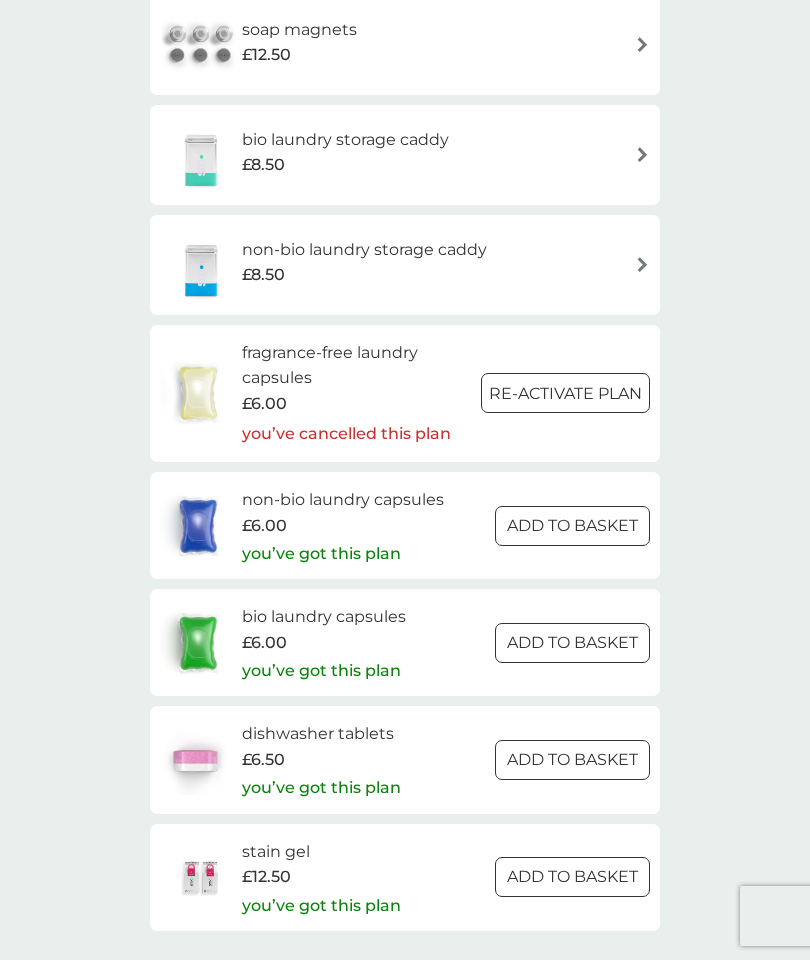 click on "£6.00" at bounding box center (343, 526) 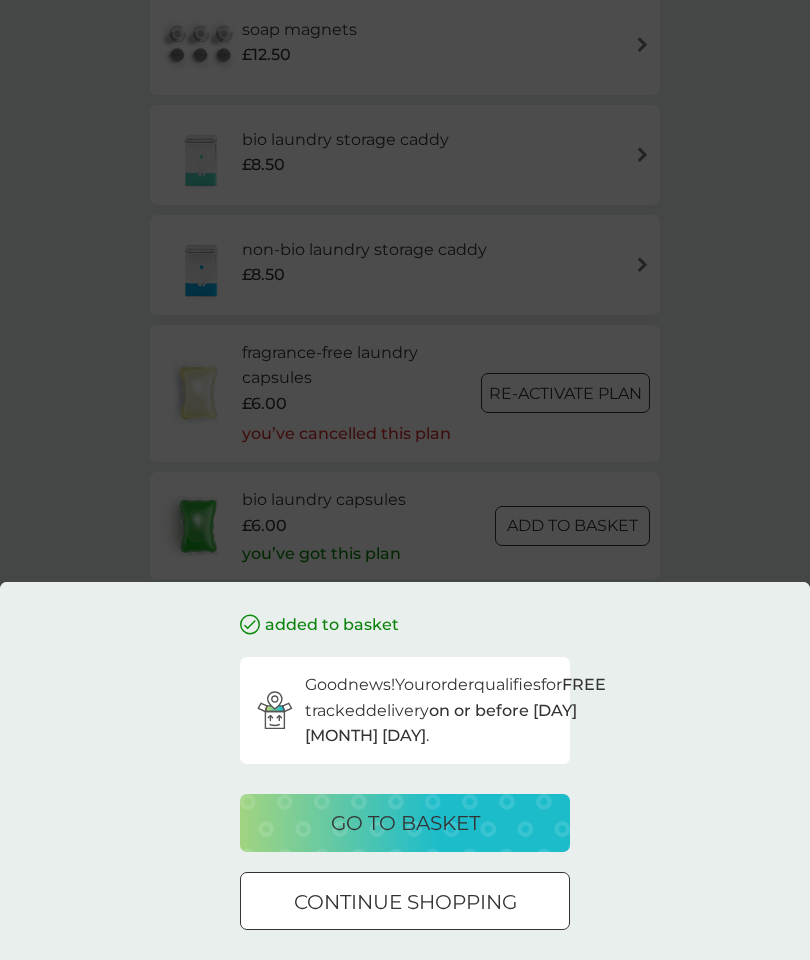 click at bounding box center (405, 902) 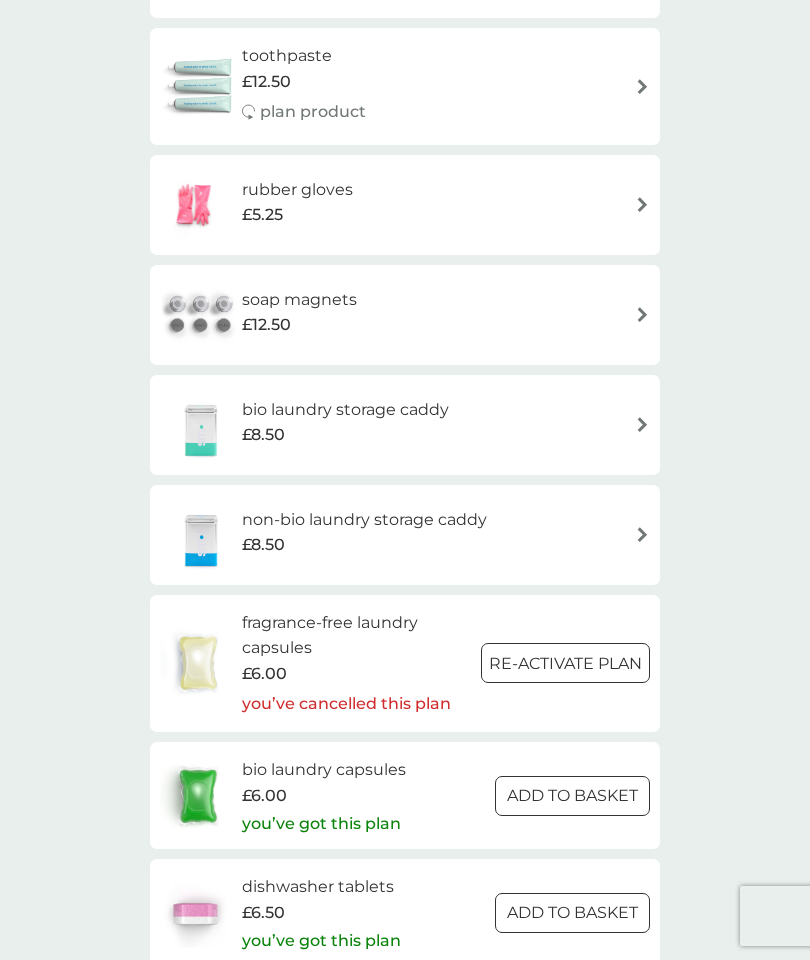 scroll, scrollTop: 2183, scrollLeft: 0, axis: vertical 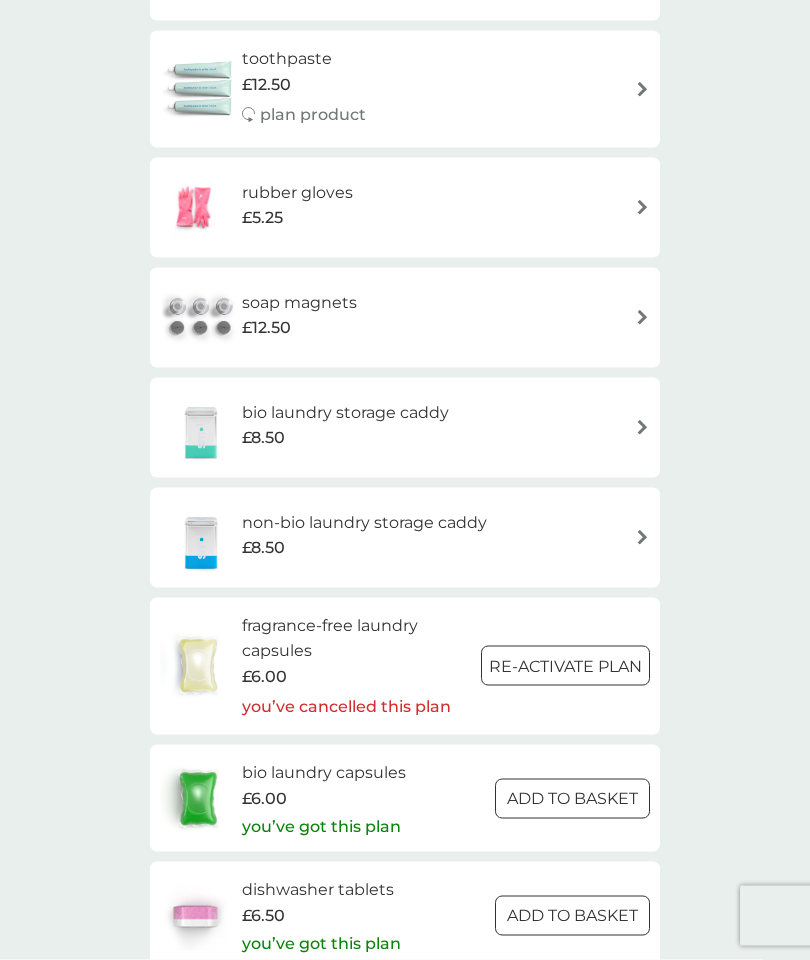 click on "£8.50" at bounding box center [364, 548] 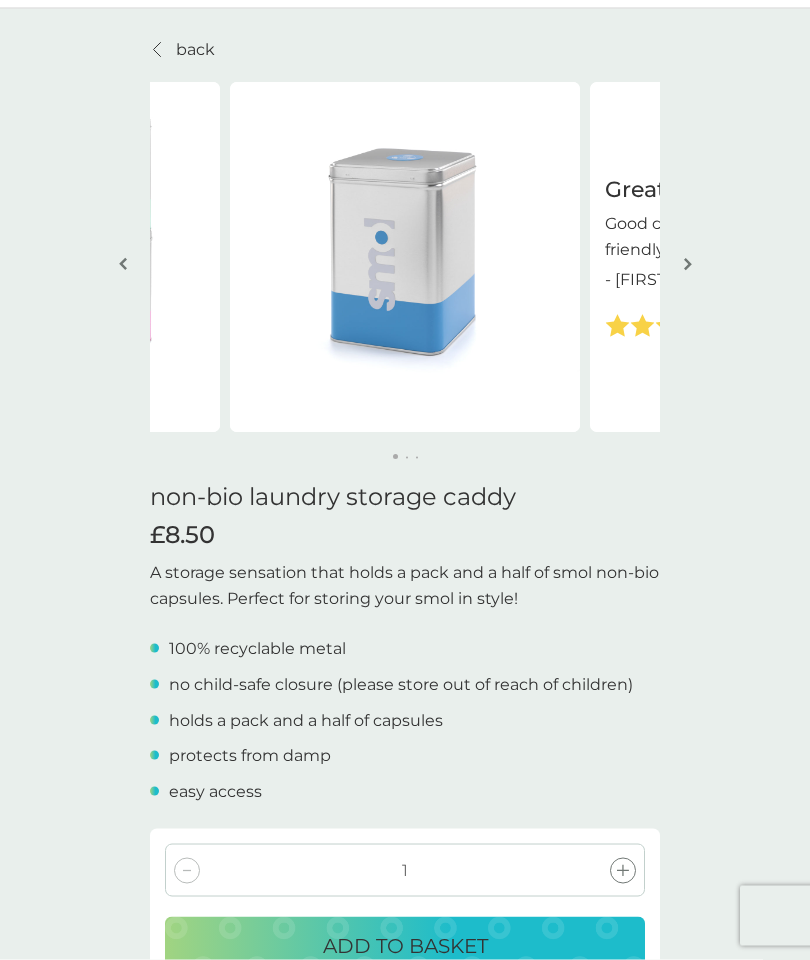 scroll, scrollTop: 0, scrollLeft: 0, axis: both 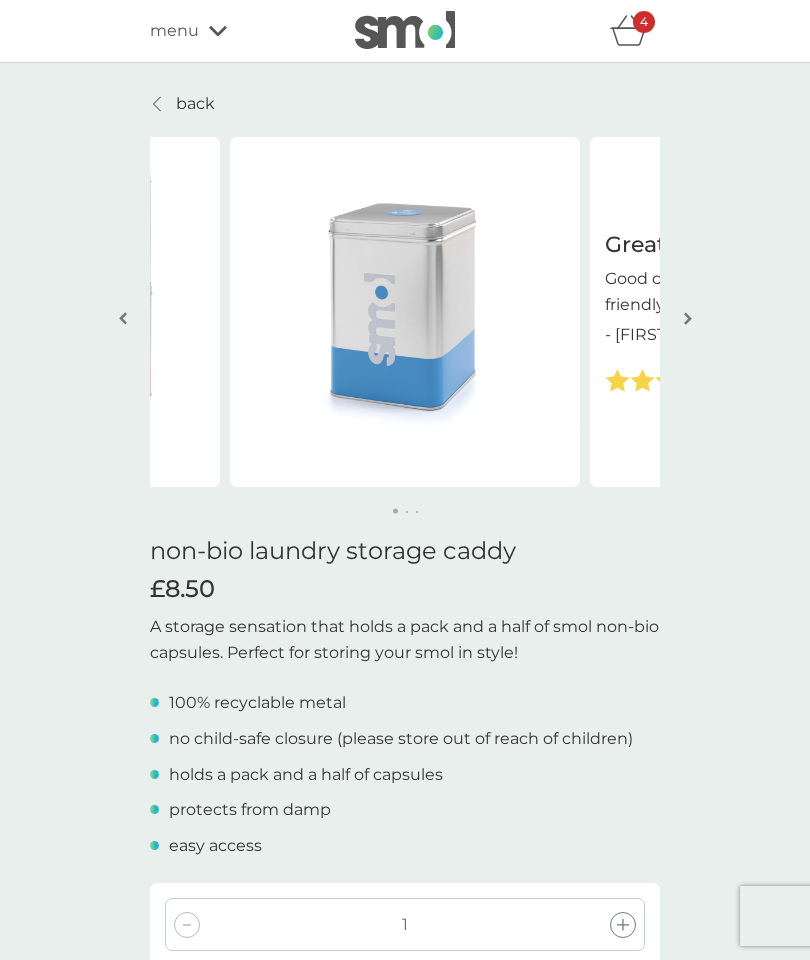 click on "menu" at bounding box center [174, 31] 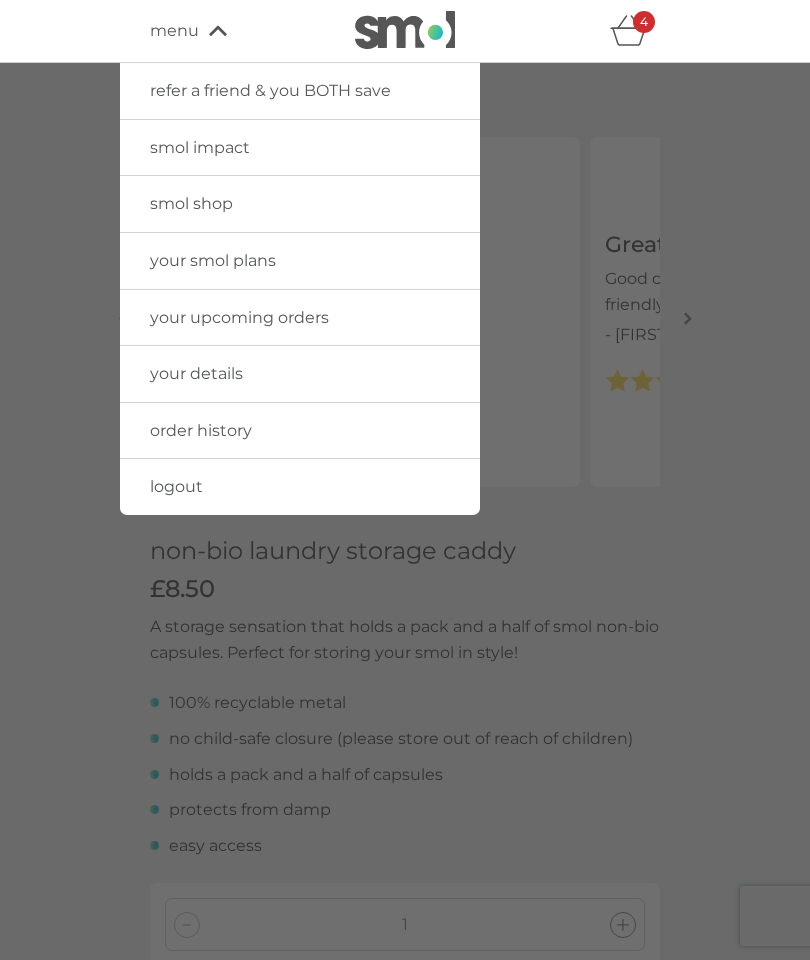 click on "your smol plans" at bounding box center [213, 260] 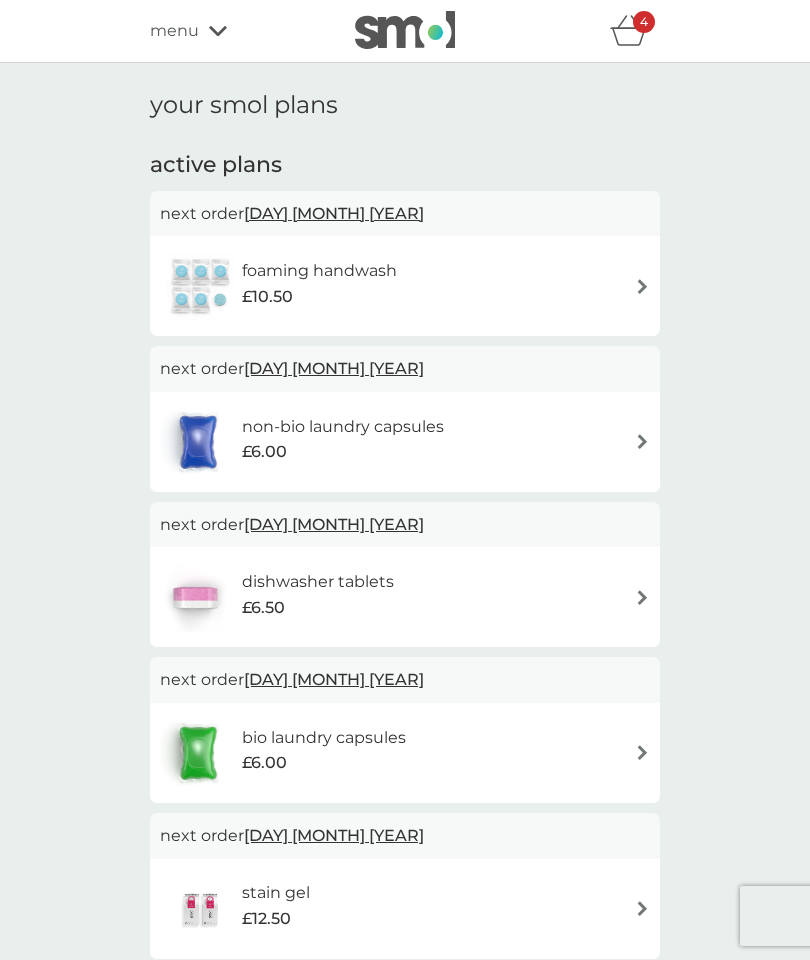 click 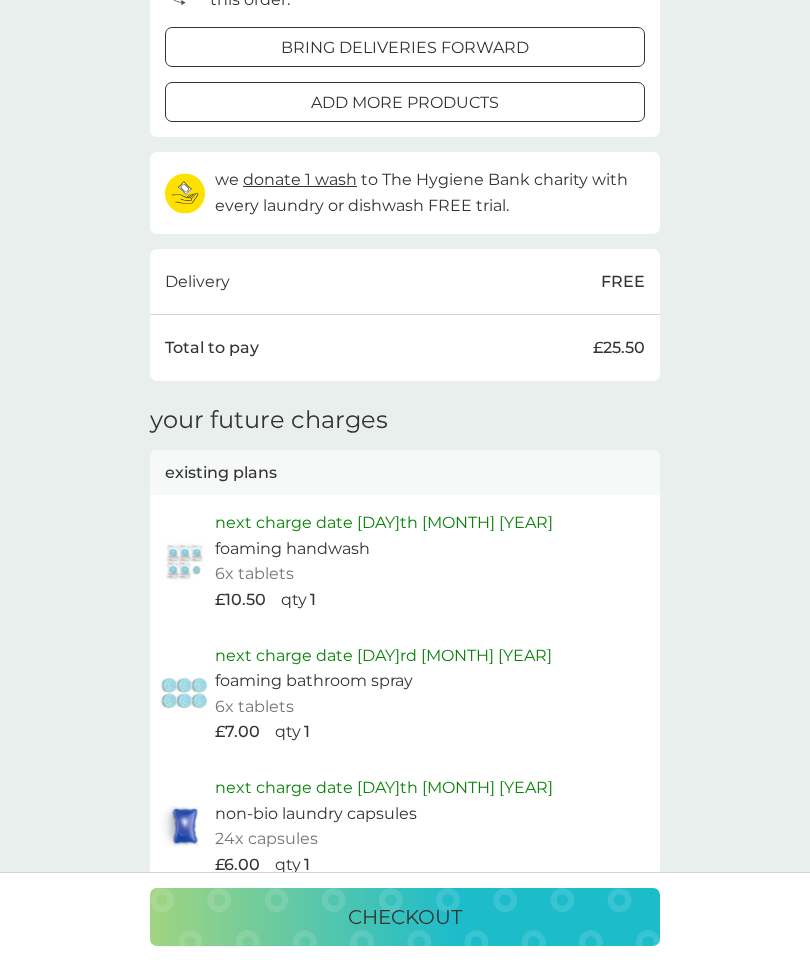 scroll, scrollTop: 856, scrollLeft: 0, axis: vertical 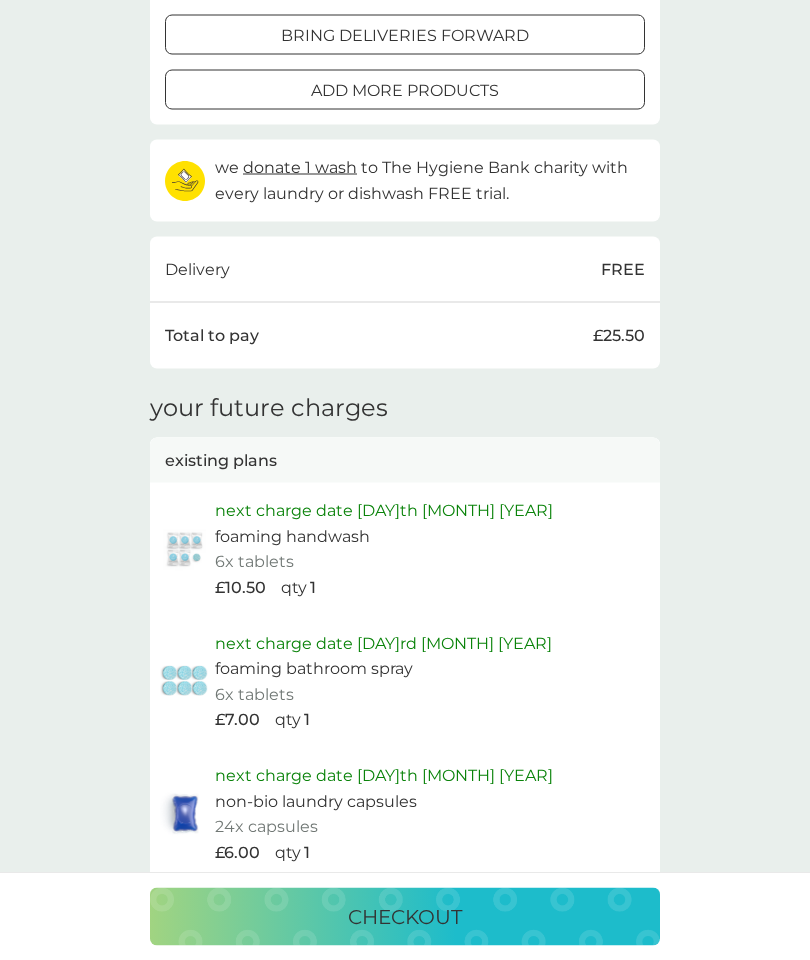 click on "checkout" at bounding box center (405, 917) 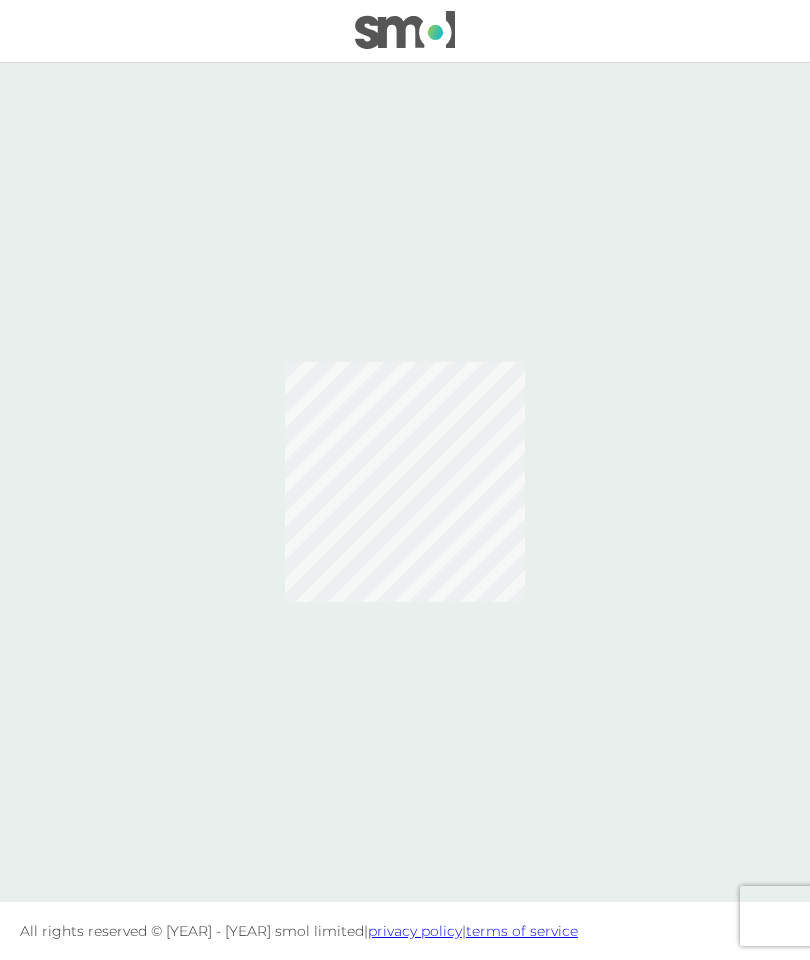 scroll, scrollTop: 80, scrollLeft: 0, axis: vertical 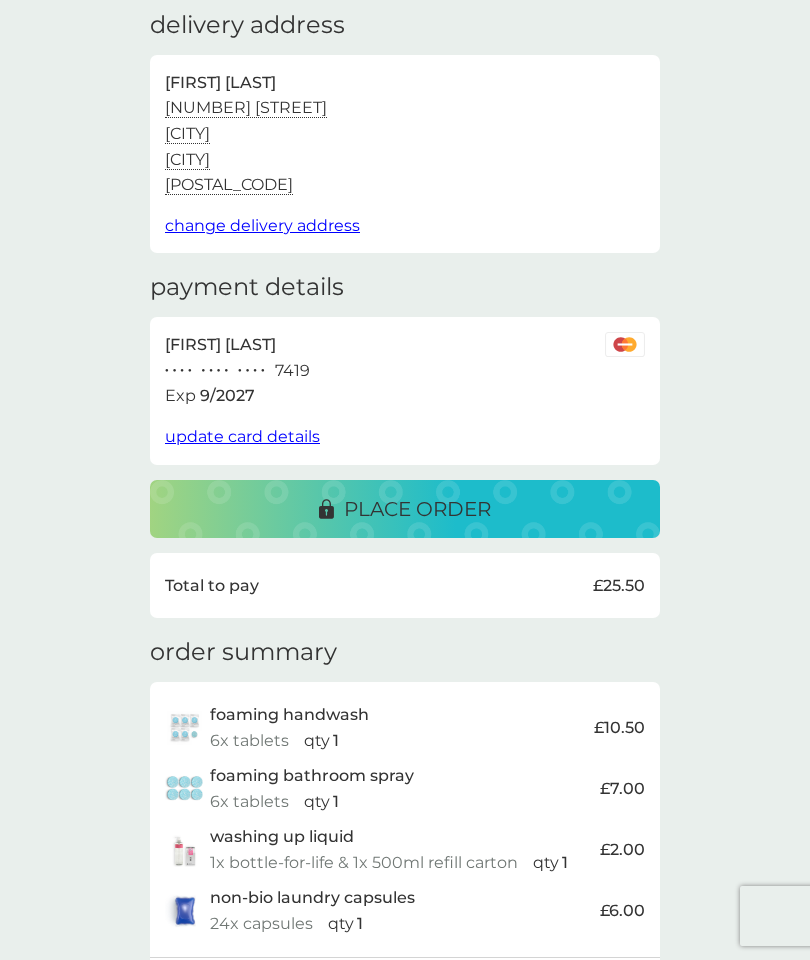 click on "place order" at bounding box center [417, 509] 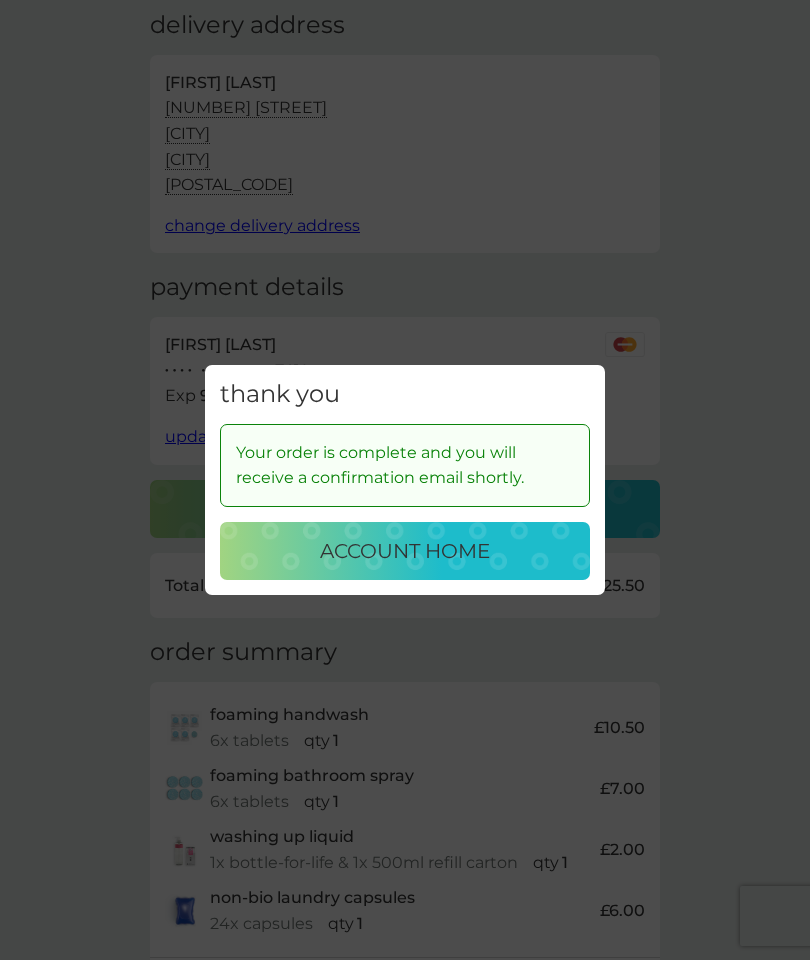 click on "account home" at bounding box center [405, 551] 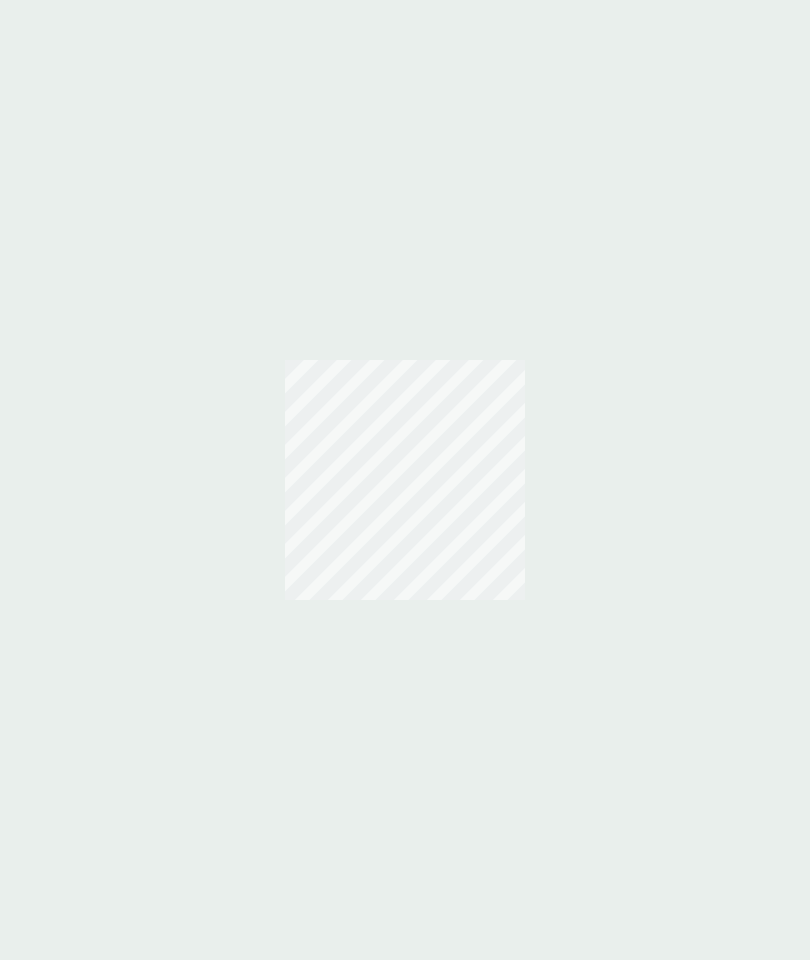 scroll, scrollTop: 0, scrollLeft: 0, axis: both 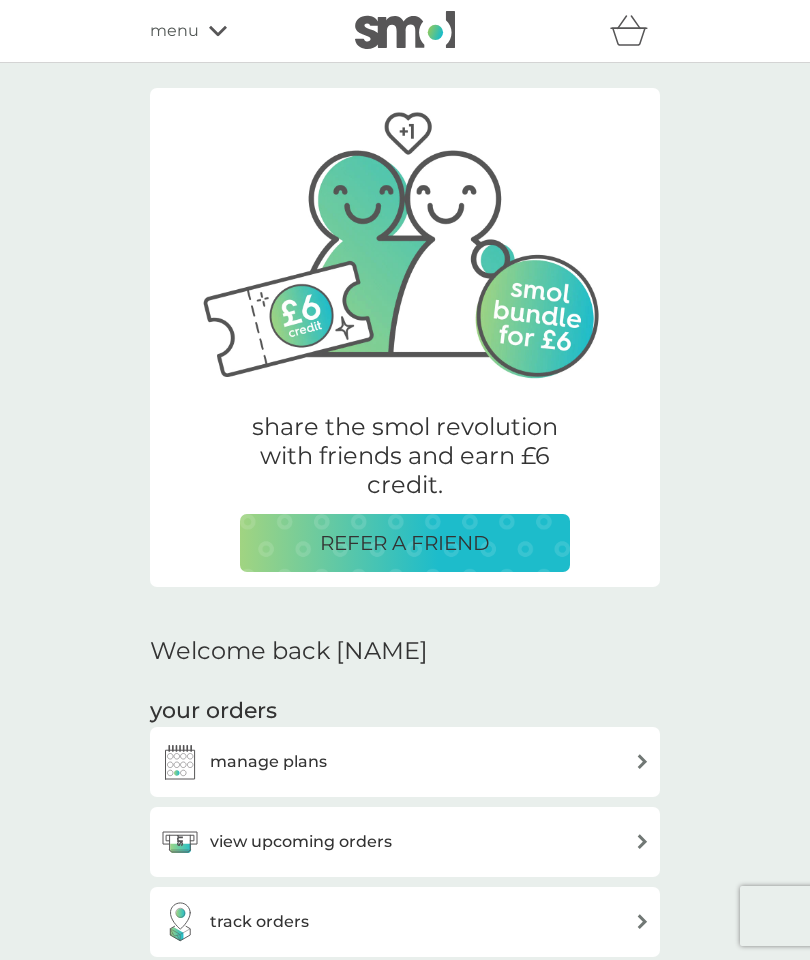 click on "manage plans" at bounding box center [268, 762] 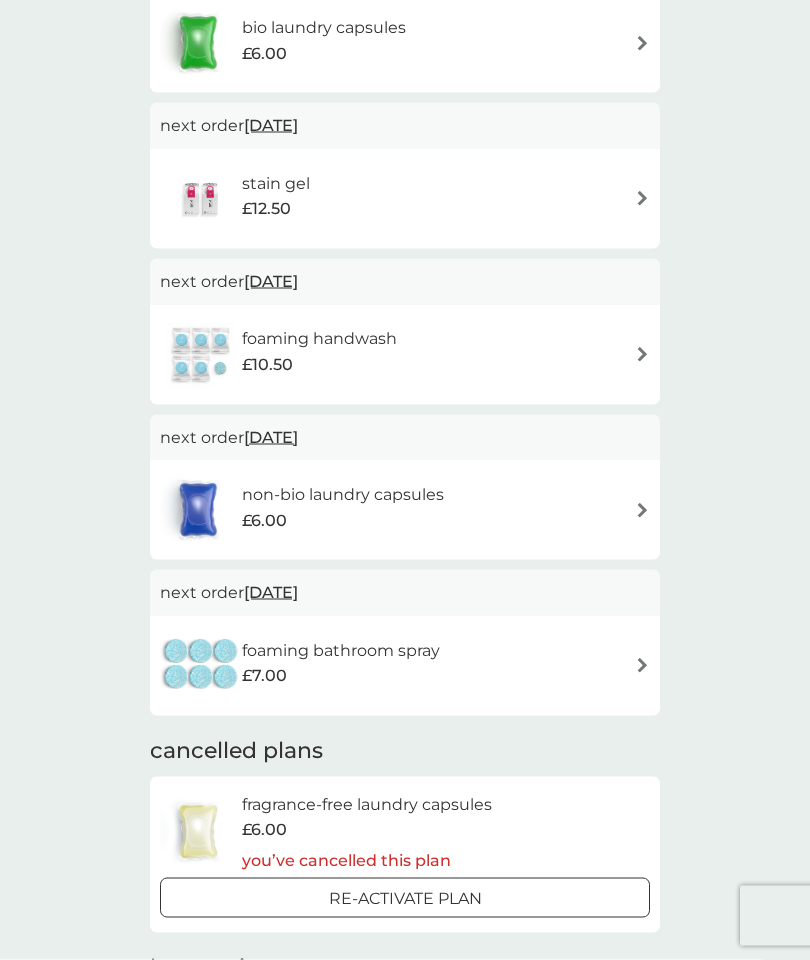 scroll, scrollTop: 557, scrollLeft: 0, axis: vertical 